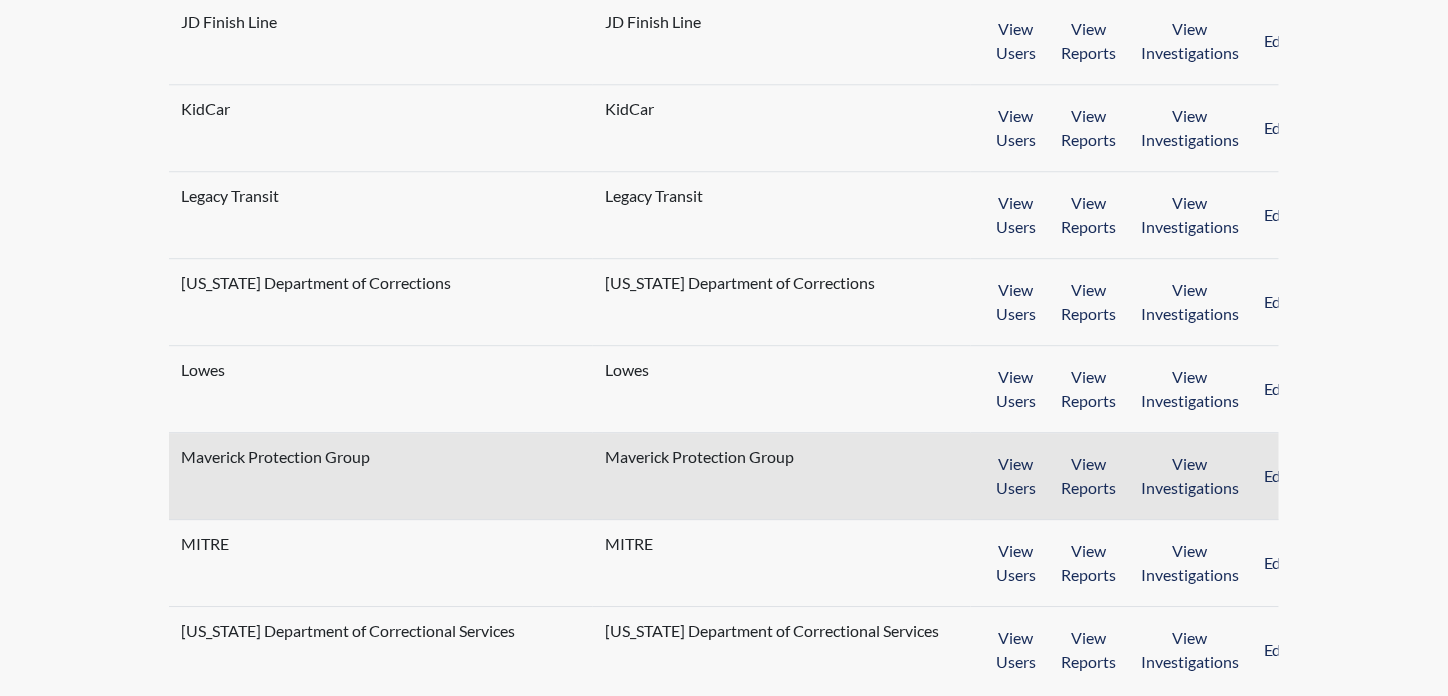 scroll, scrollTop: 1818, scrollLeft: 0, axis: vertical 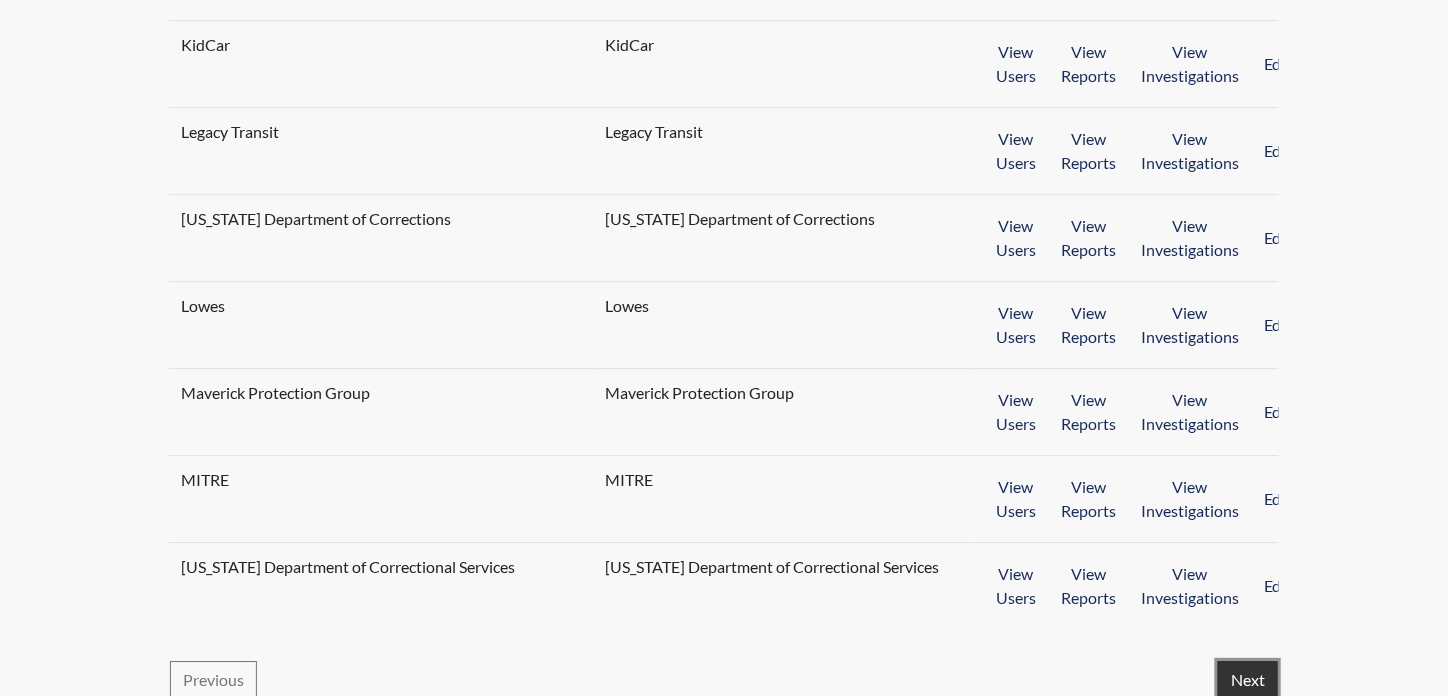 click on "Next" at bounding box center (1248, 680) 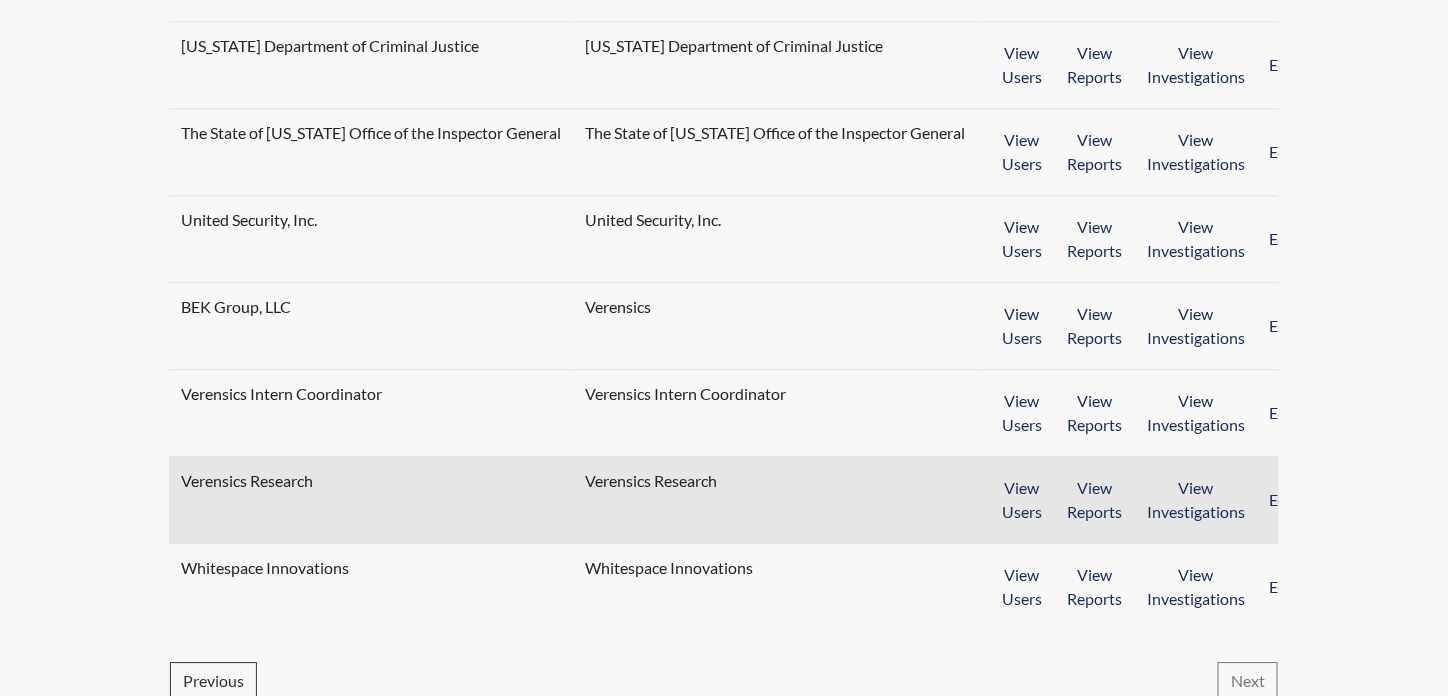 scroll, scrollTop: 1647, scrollLeft: 0, axis: vertical 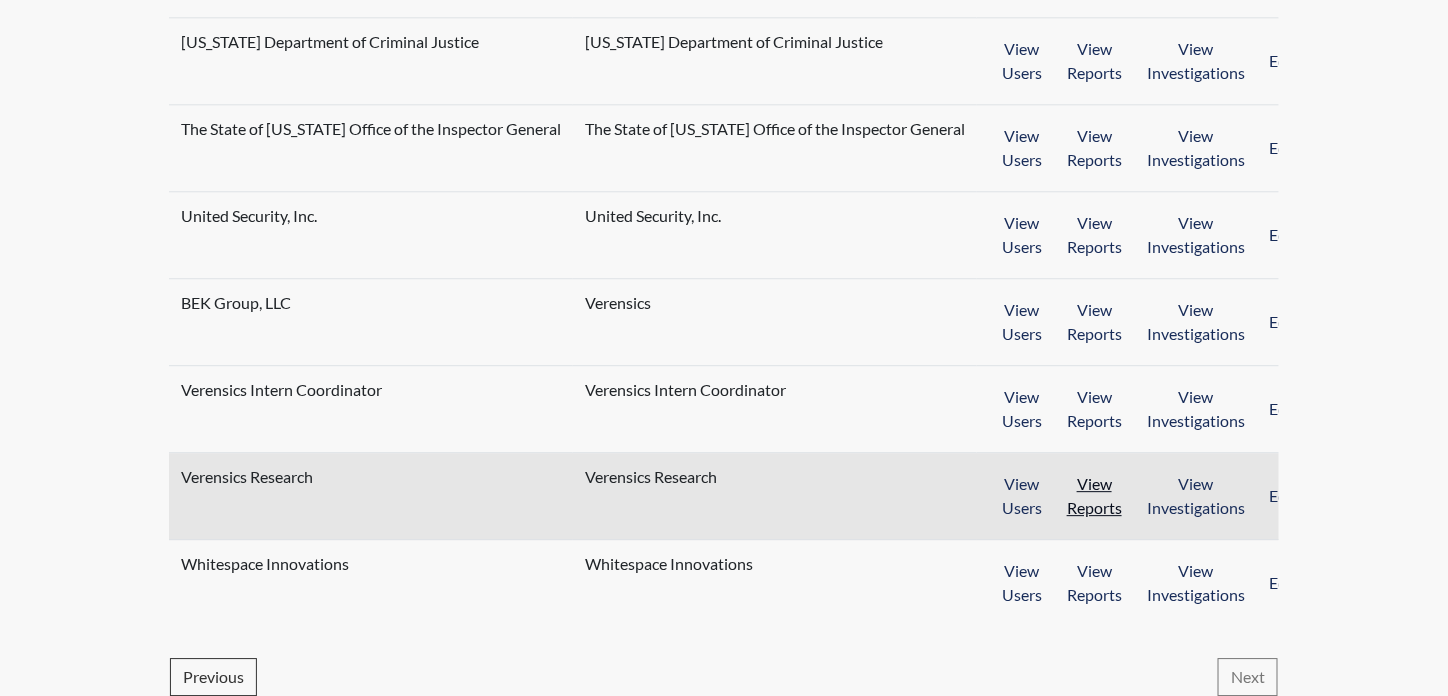 click on "View Reports" at bounding box center (1094, 496) 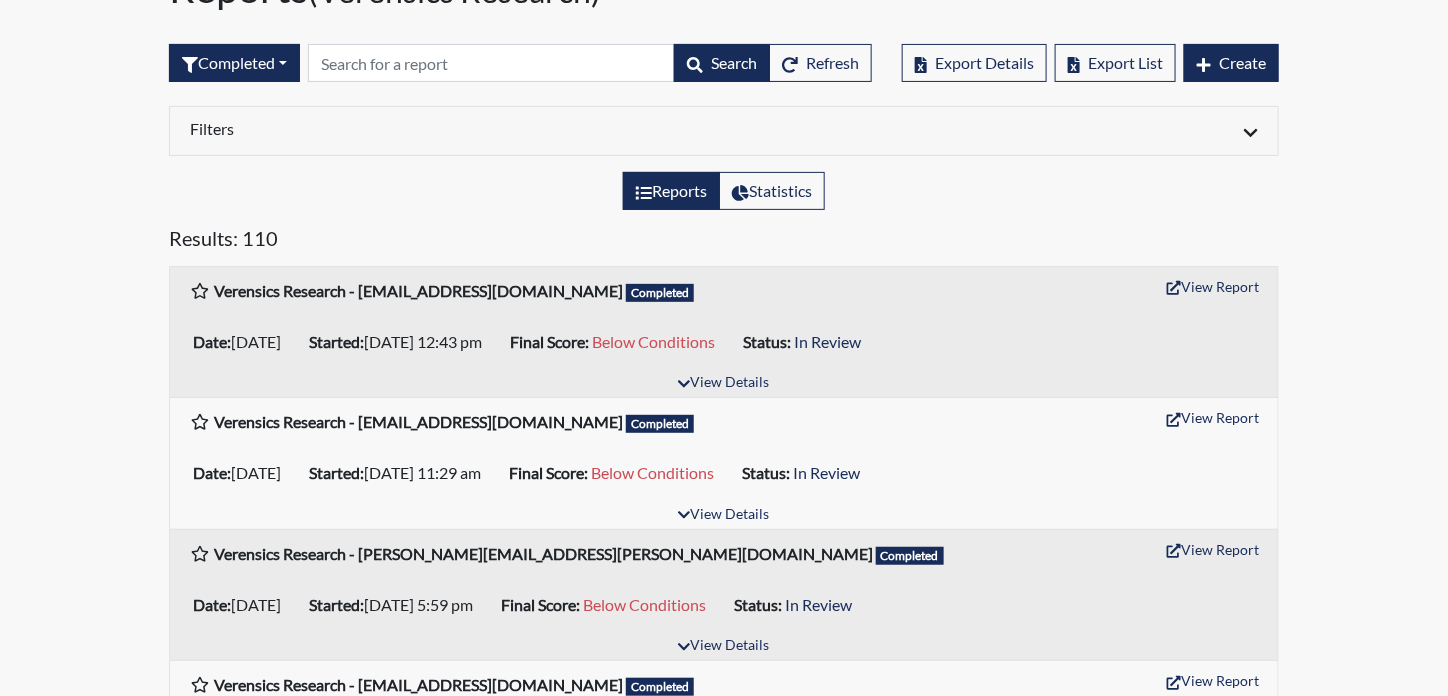 scroll, scrollTop: 100, scrollLeft: 0, axis: vertical 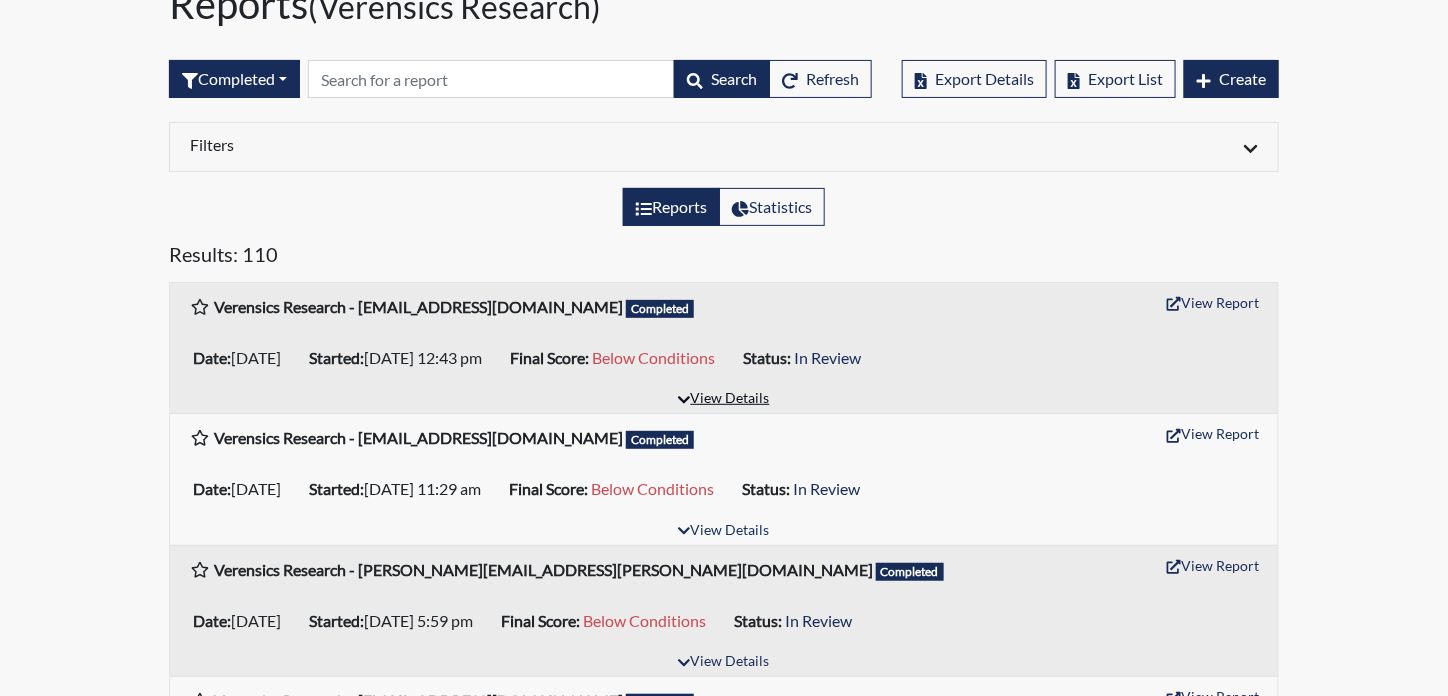 click on "View Details" at bounding box center [723, 399] 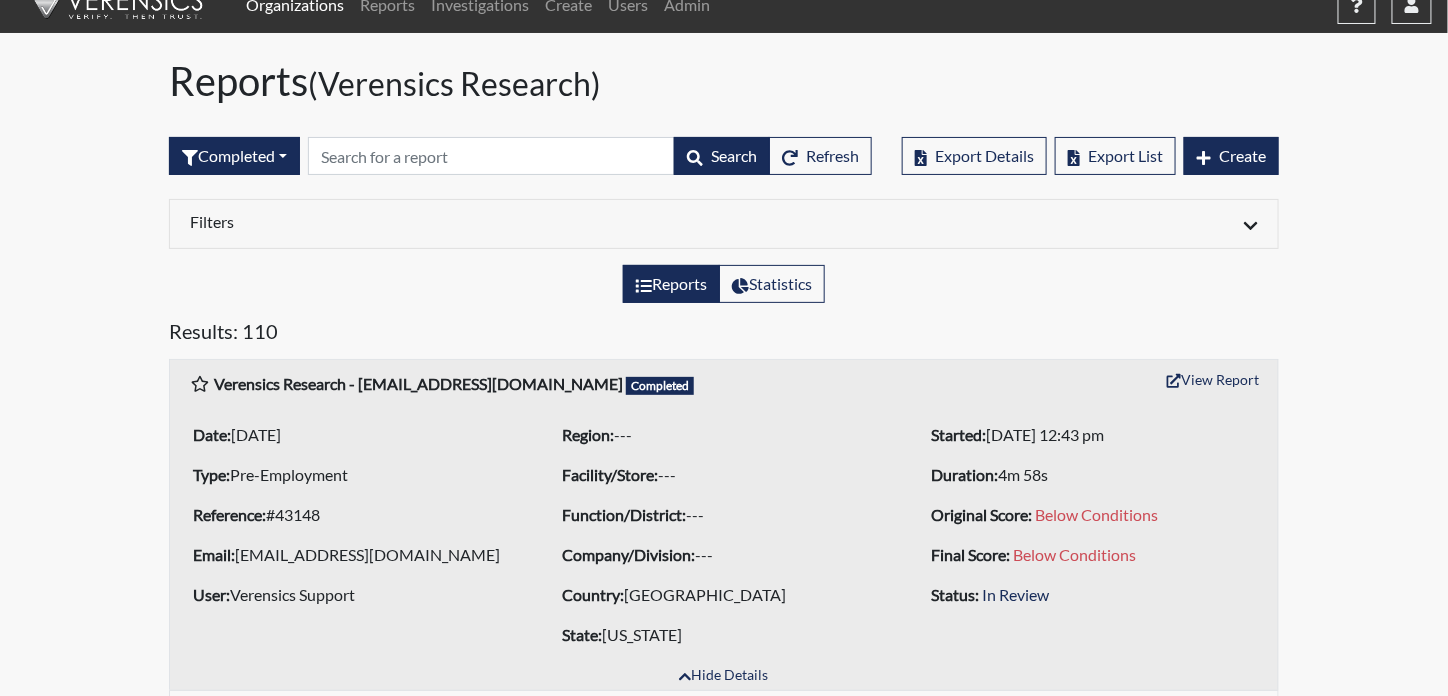 scroll, scrollTop: 0, scrollLeft: 0, axis: both 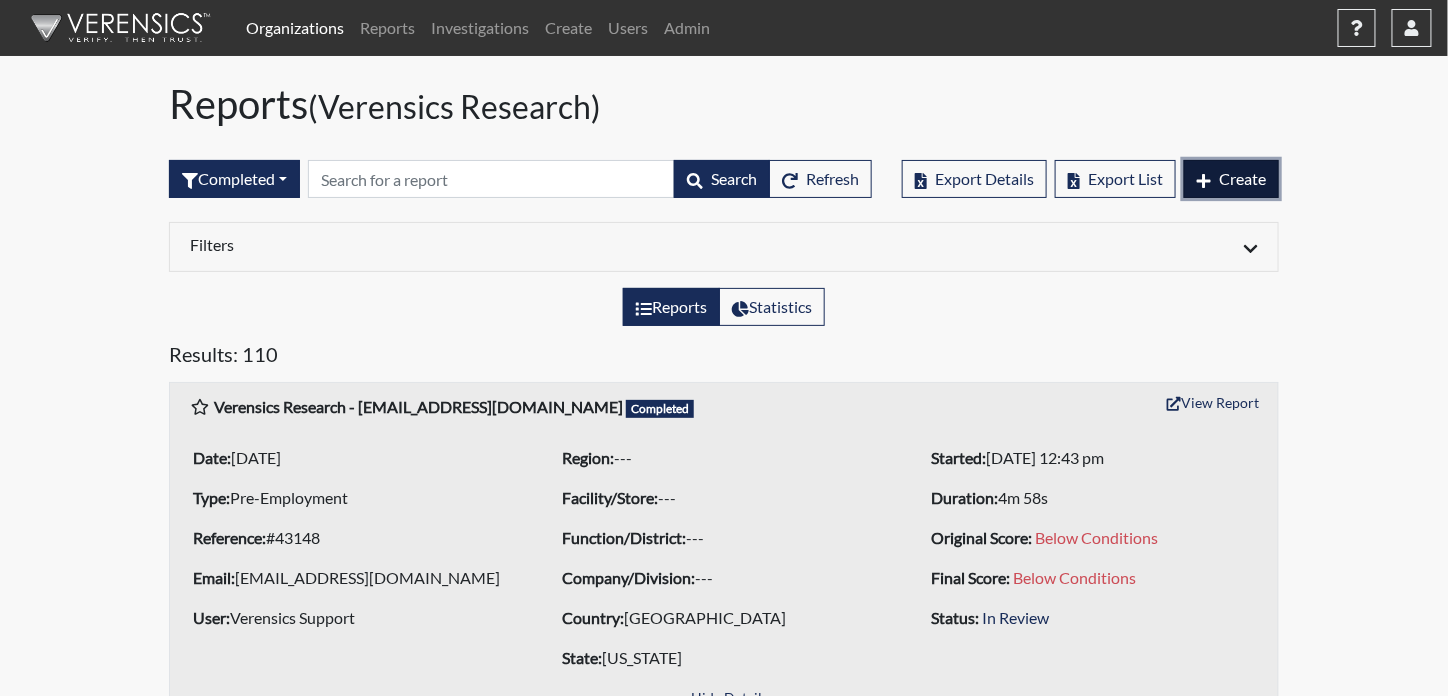 click on "Create" at bounding box center [1242, 178] 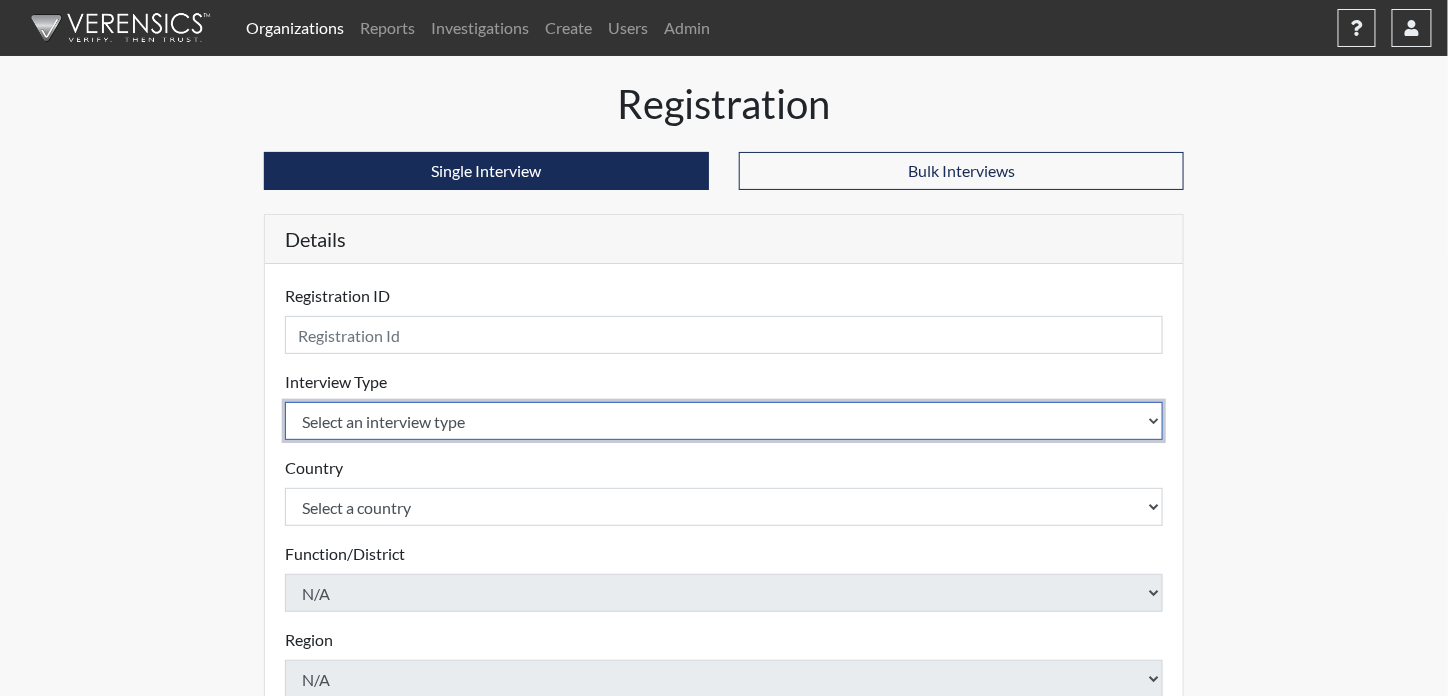 click on "Select an interview type  Community Supervision   Corrections Pre-Employment   Periodic   Pre-Employment" at bounding box center [724, 421] 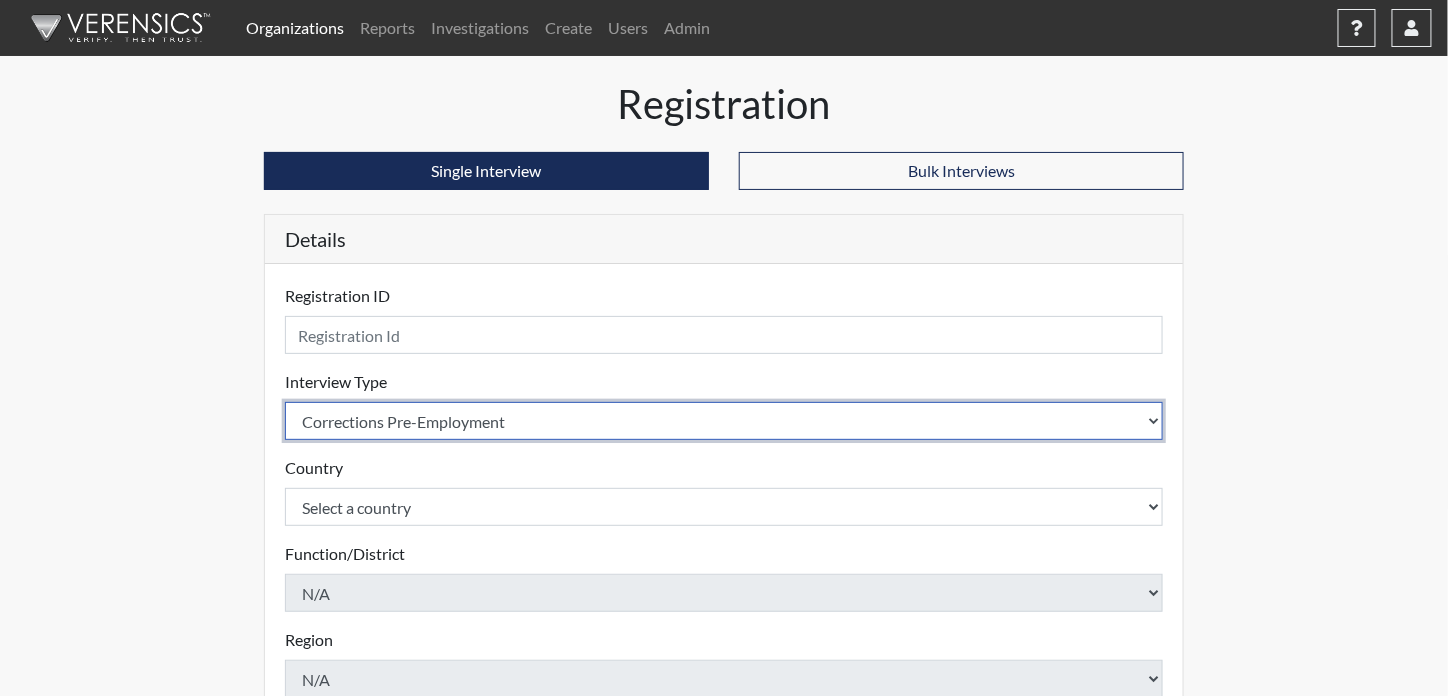 click on "Select an interview type  Community Supervision   Corrections Pre-Employment   Periodic   Pre-Employment" at bounding box center [724, 421] 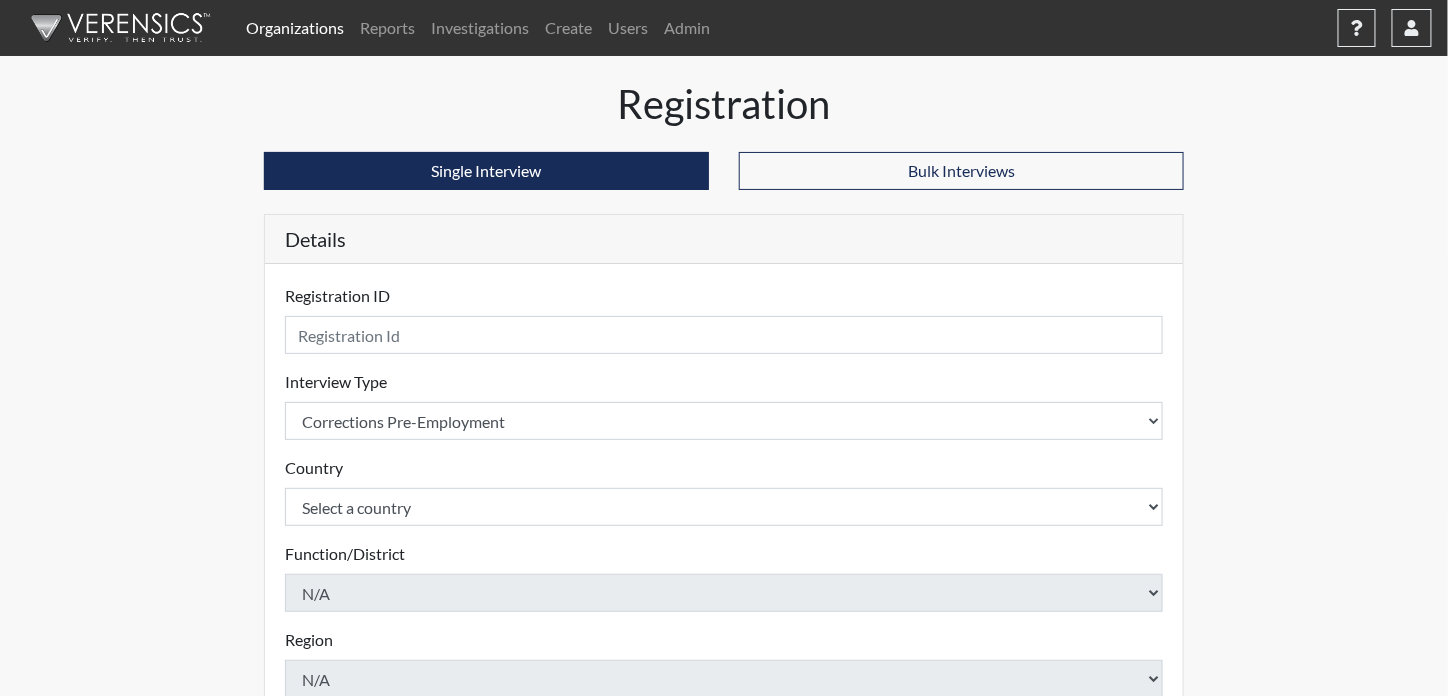 click on "Registration  Single Interview   Bulk Interviews  Details Registration ID Please provide a registration ID. Interview Type Select an interview type  Community Supervision   Corrections Pre-Employment   Periodic   Pre-Employment  Please select a test type. Country Select a country  United States   Mexico  Please select a country. Function/District N/A Please select a function/district. Region N/A Please select a region. Facility/Store N/A Please select a facility/store. Company/Division N/A Please select a company/division.  Extended Time  Language  English   Spanish  Please select a language. Warning: Duplicate Registration ID Detected ×  Please note that the Registration ID you have entered to create this test has previously been used by this organization on .   If you wish to proceed to create this test, please click Continue below. Otherwise, please provide a different Registration ID.  Close  Continue  Cancel" at bounding box center [724, 602] 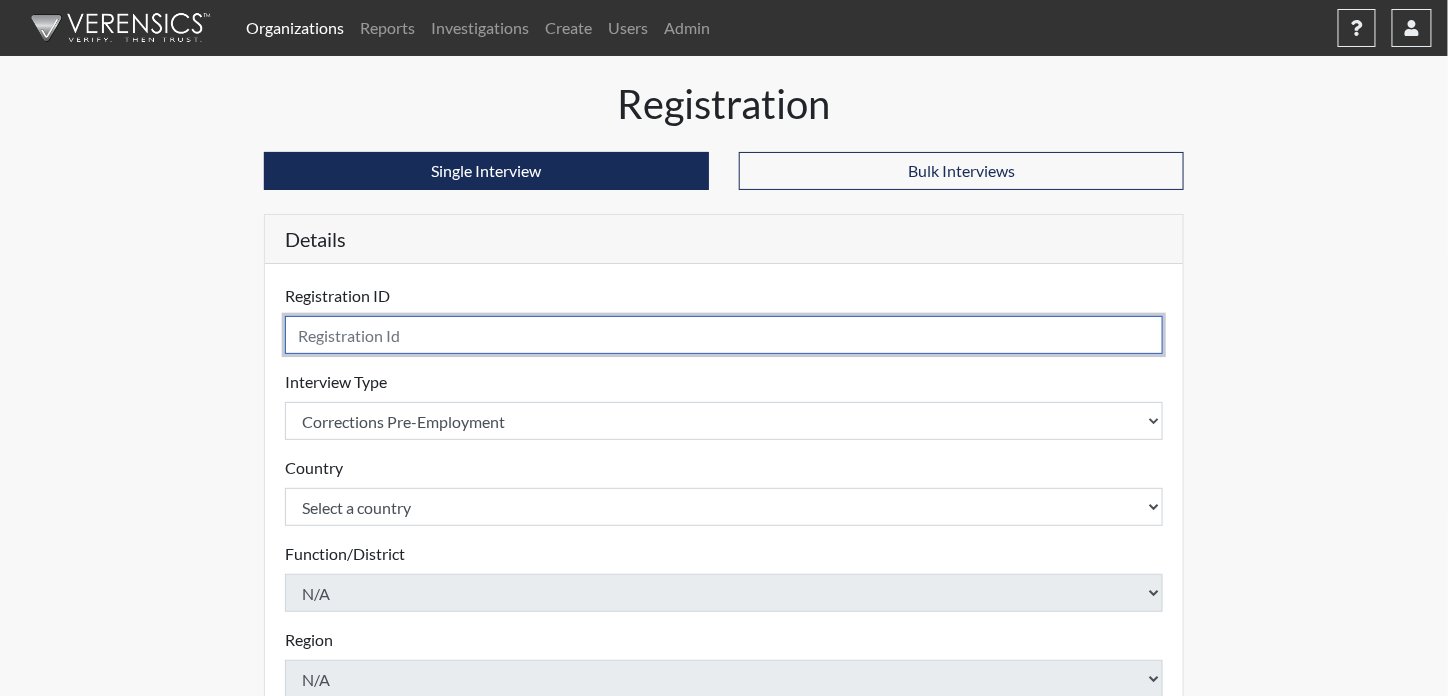 click at bounding box center [724, 335] 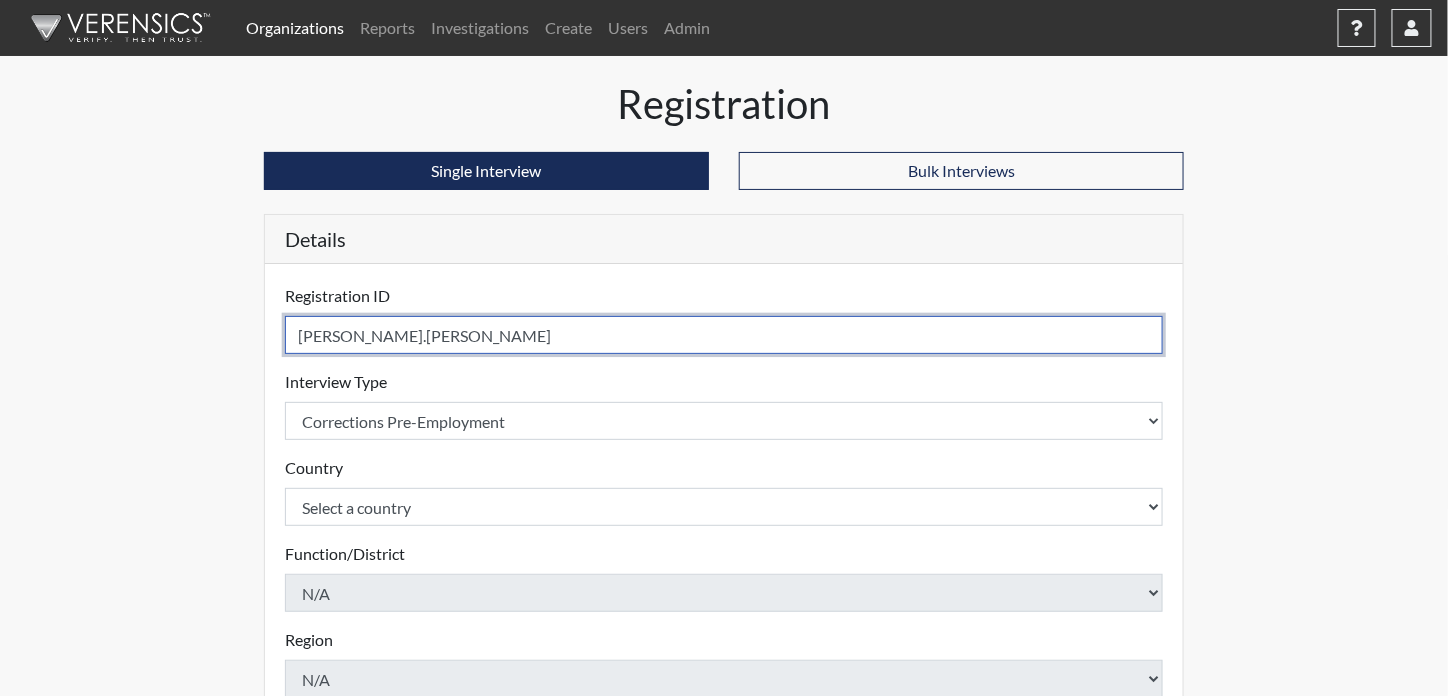 type on "Albert.Caldwell" 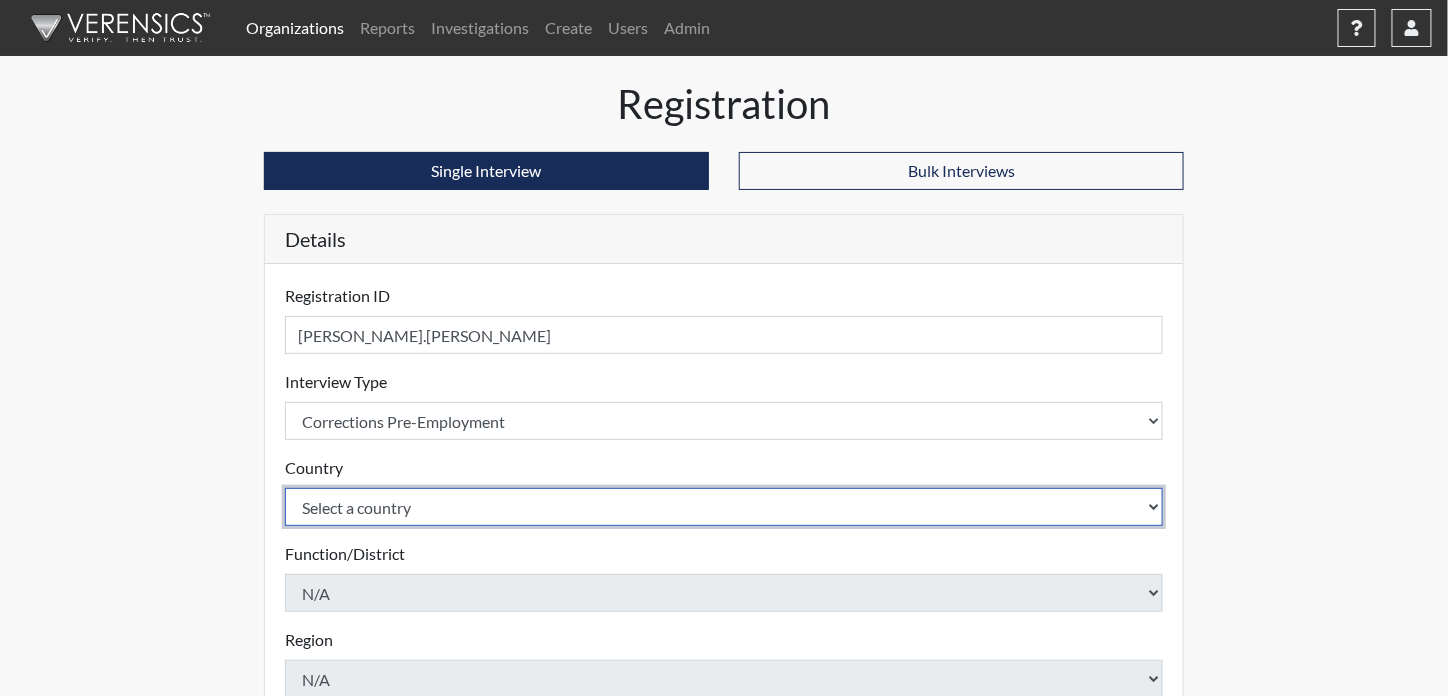 click on "Select a country  United States   Mexico" at bounding box center (724, 507) 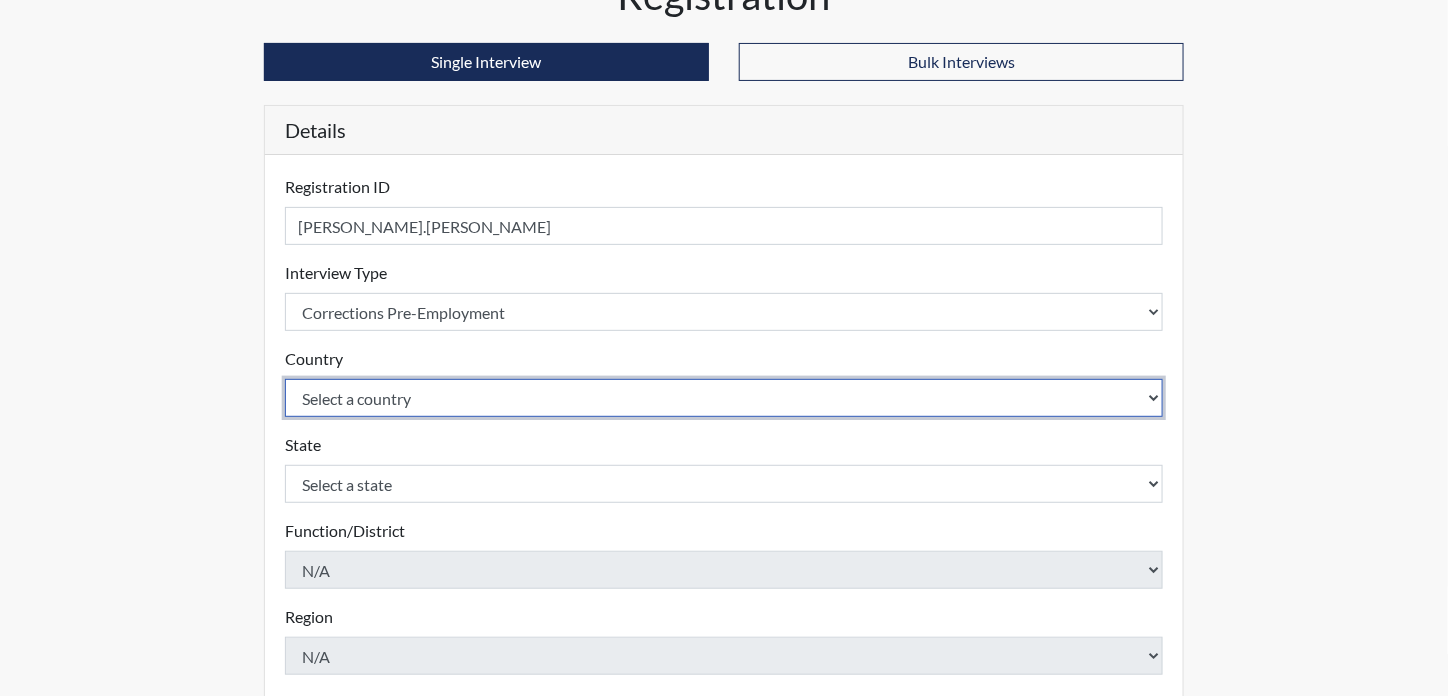 scroll, scrollTop: 200, scrollLeft: 0, axis: vertical 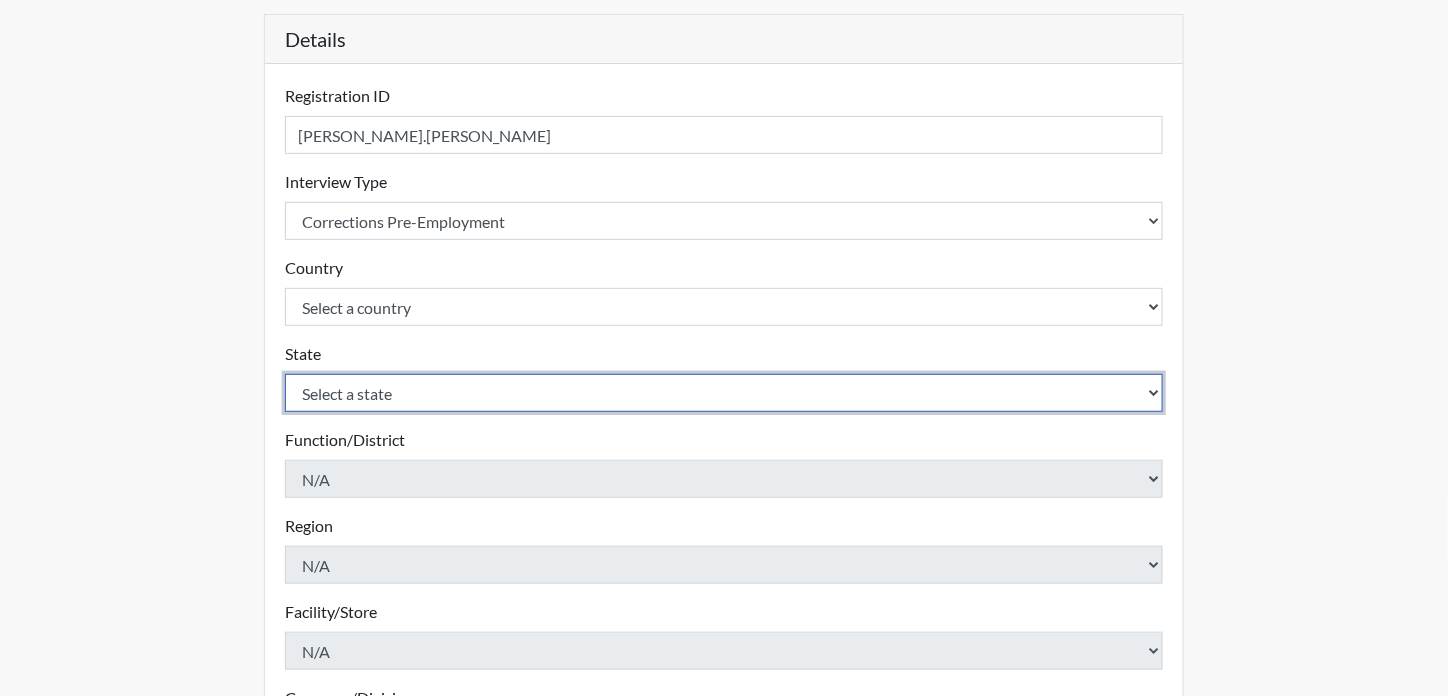 click on "Select a state  Alabama   Alaska   Arizona   Arkansas   California   Colorado   Connecticut   Delaware   Florida   Georgia   Hawaii   Idaho   Illinois   Indiana   Iowa   Kansas   Kentucky   Louisiana   Maine   Maryland   Massachusetts   Michigan   Minnesota   Mississippi   Missouri   Montana   Nebraska   Nevada   New Hampshire   New Jersey   New Mexico   New York   North Carolina   North Dakota   Ohio   Oklahoma   Oregon   Pennsylvania   Rhode Island   South Carolina   South Dakota   Tennessee   Texas   Utah   Vermont   Virginia   Washington   West Virginia   Wisconsin   Wyoming" at bounding box center (724, 393) 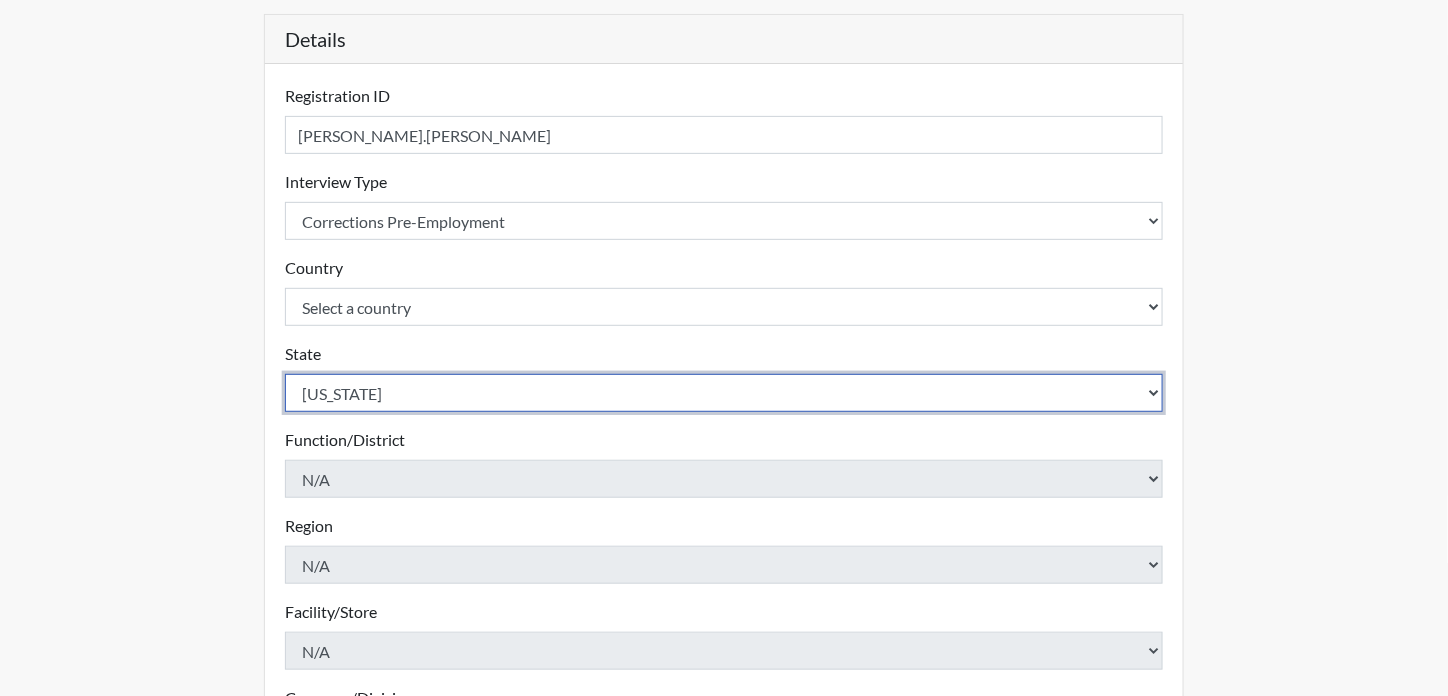 click on "Select a state  Alabama   Alaska   Arizona   Arkansas   California   Colorado   Connecticut   Delaware   Florida   Georgia   Hawaii   Idaho   Illinois   Indiana   Iowa   Kansas   Kentucky   Louisiana   Maine   Maryland   Massachusetts   Michigan   Minnesota   Mississippi   Missouri   Montana   Nebraska   Nevada   New Hampshire   New Jersey   New Mexico   New York   North Carolina   North Dakota   Ohio   Oklahoma   Oregon   Pennsylvania   Rhode Island   South Carolina   South Dakota   Tennessee   Texas   Utah   Vermont   Virginia   Washington   West Virginia   Wisconsin   Wyoming" at bounding box center (724, 393) 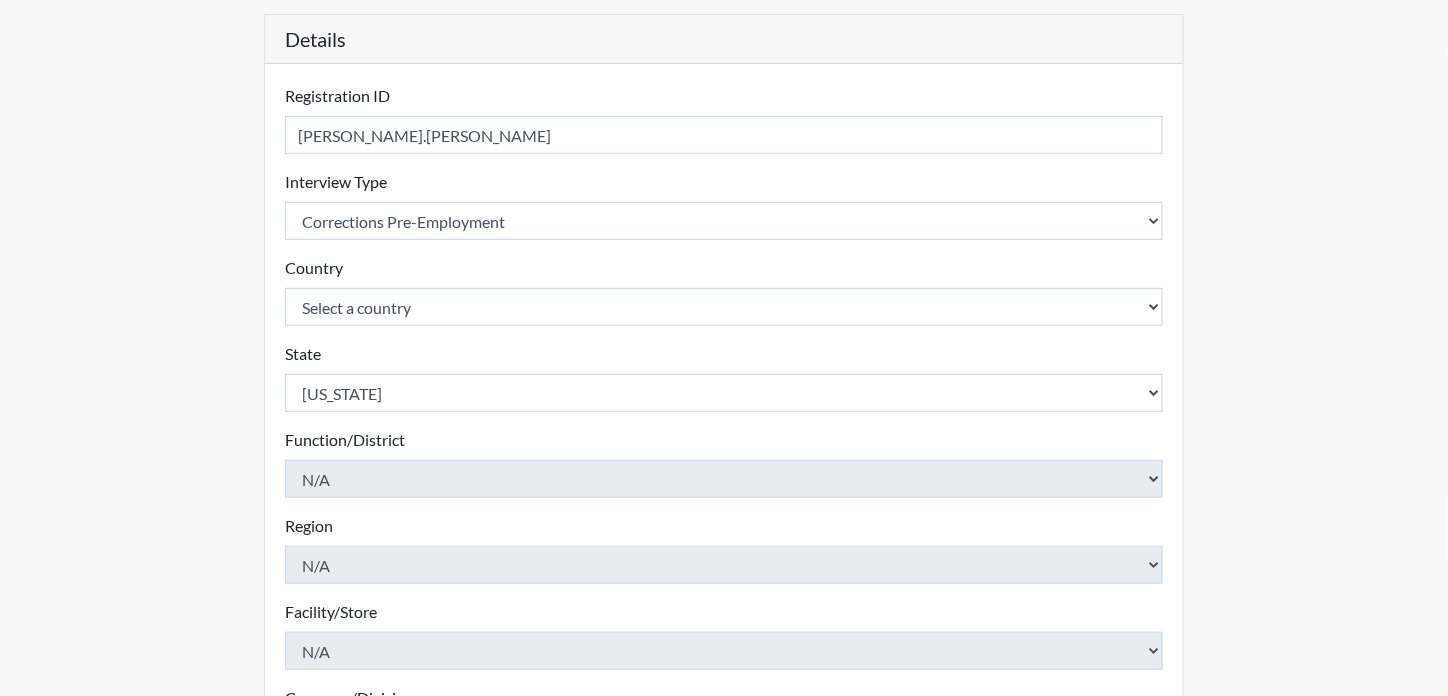 click on "Registration  Single Interview   Bulk Interviews  Details Registration ID Albert.Caldwell Please provide a registration ID. Interview Type Select an interview type  Community Supervision   Corrections Pre-Employment   Periodic   Pre-Employment  Please select a test type. Country Select a country  United States   Mexico  Please select a country. State Select a state  Alabama   Alaska   Arizona   Arkansas   California   Colorado   Connecticut   Delaware   Florida   Georgia   Hawaii   Idaho   Illinois   Indiana   Iowa   Kansas   Kentucky   Louisiana   Maine   Maryland   Massachusetts   Michigan   Minnesota   Mississippi   Missouri   Montana   Nebraska   Nevada   New Hampshire   New Jersey   New Mexico   New York   North Carolina   North Dakota   Ohio   Oklahoma   Oregon   Pennsylvania   Rhode Island   South Carolina   South Dakota   Tennessee   Texas   Utah   Vermont   Virginia   Washington   West Virginia   Wisconsin   Wyoming  Please select a state. Function/District N/A Please select a function/district. N/A" at bounding box center [724, 445] 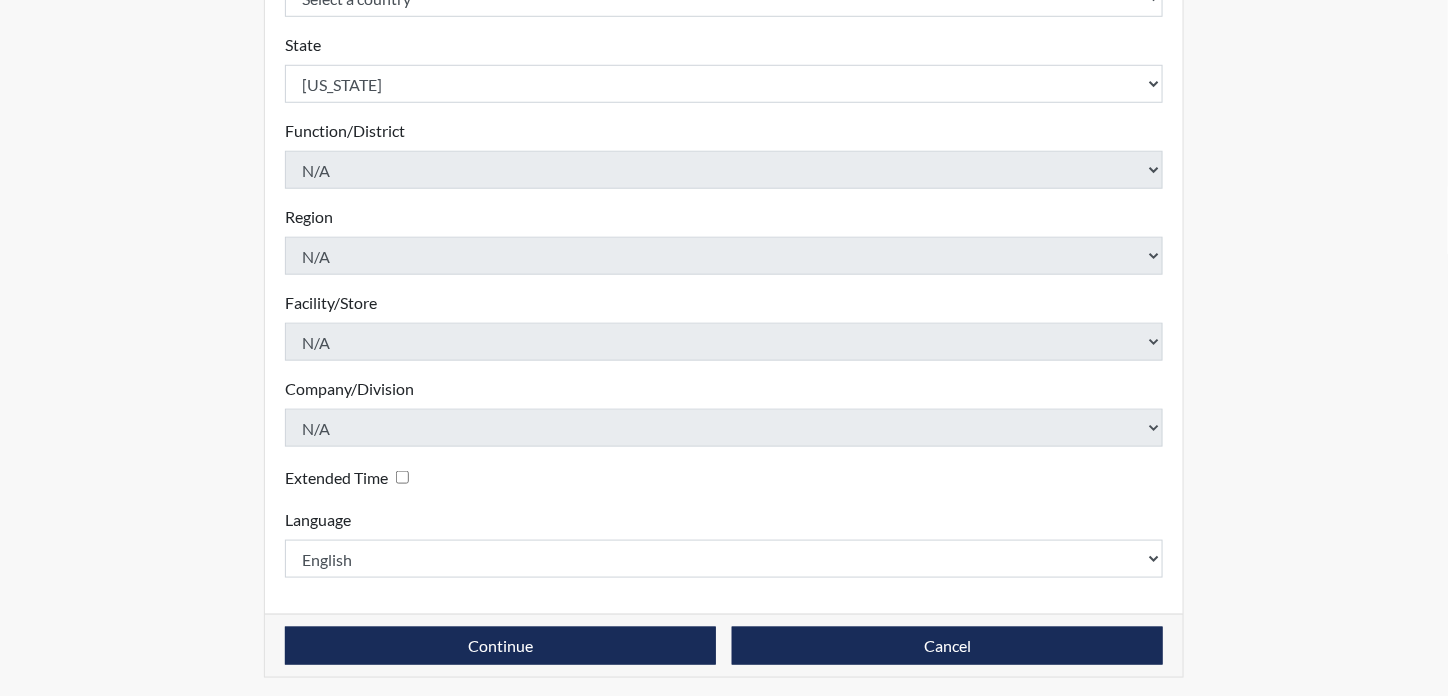 scroll, scrollTop: 511, scrollLeft: 0, axis: vertical 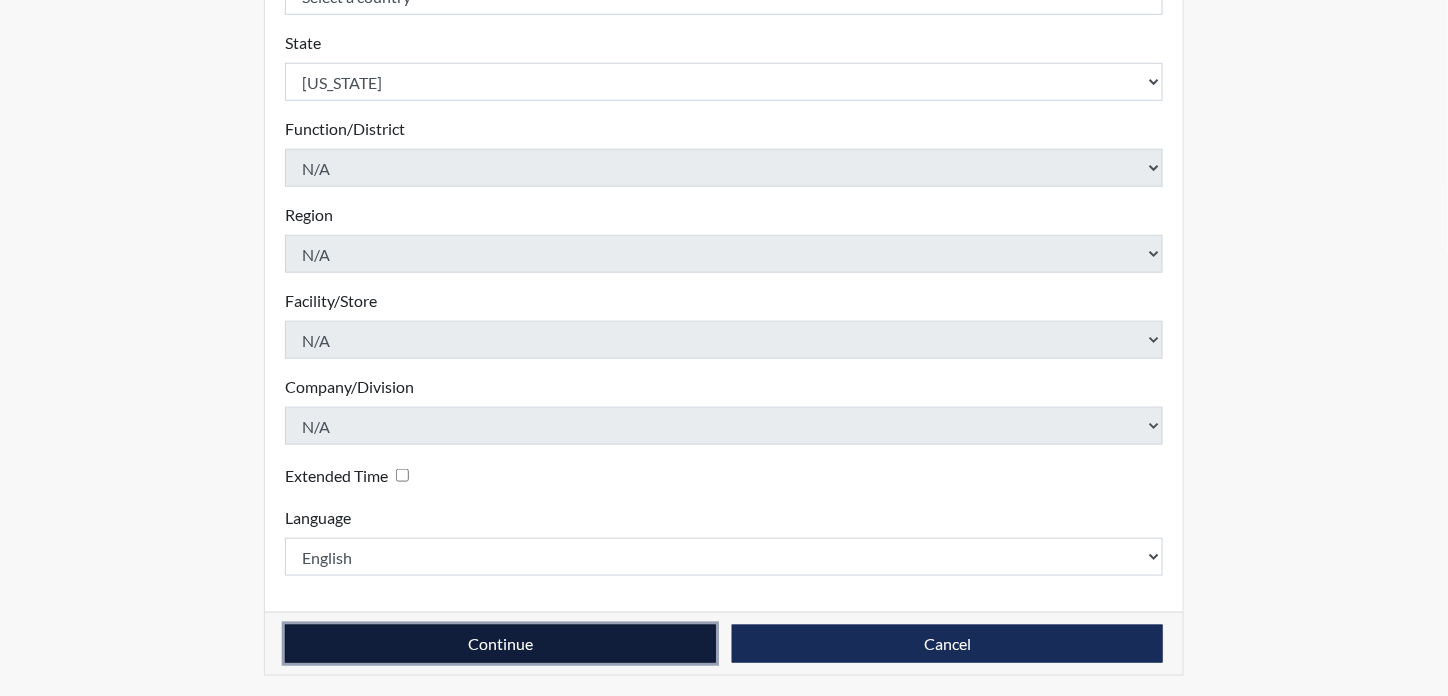 click on "Continue" at bounding box center [500, 644] 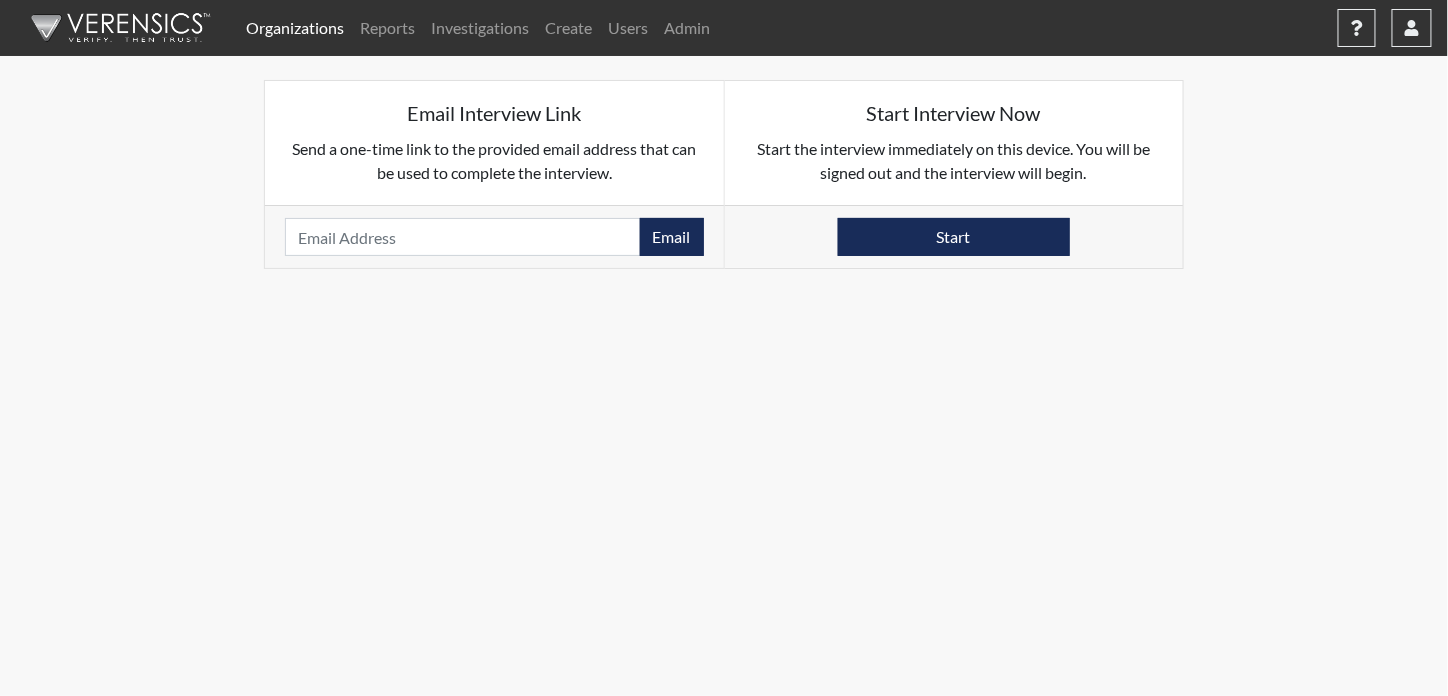 scroll, scrollTop: 0, scrollLeft: 0, axis: both 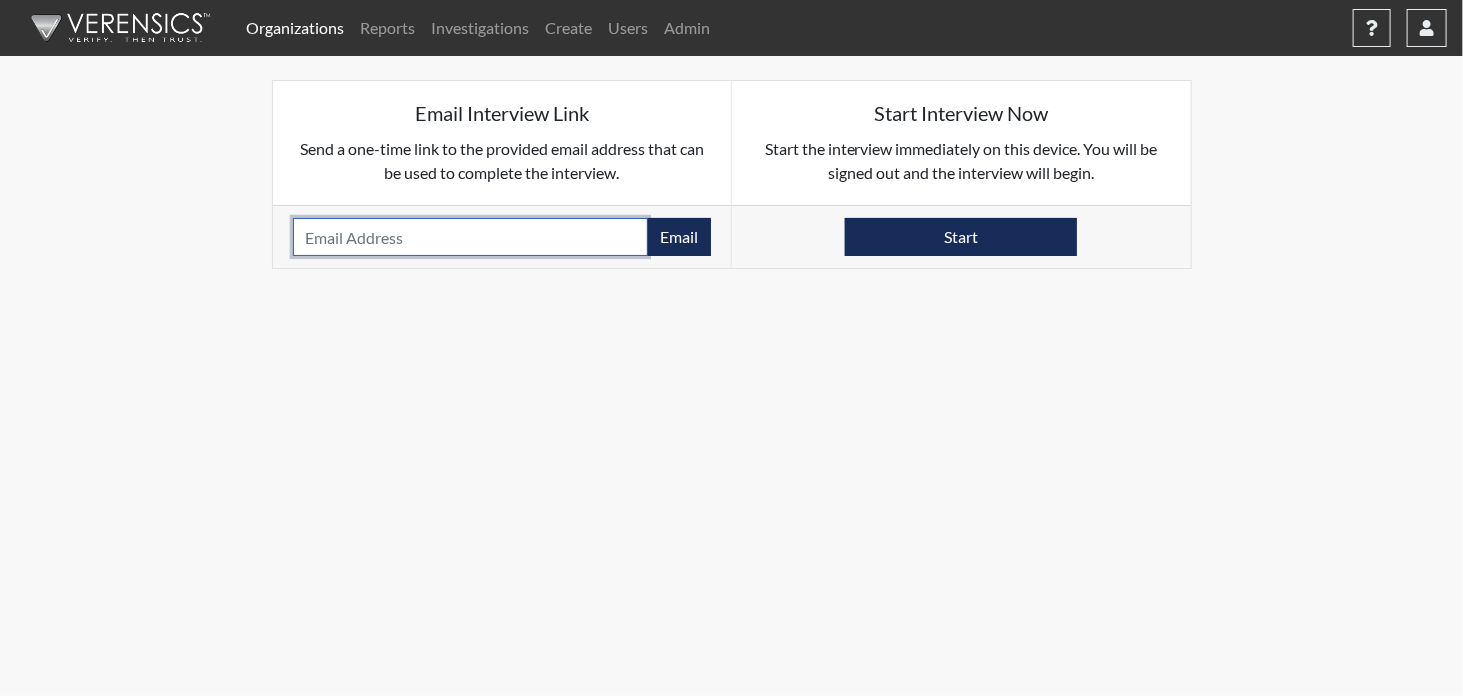 click at bounding box center (471, 237) 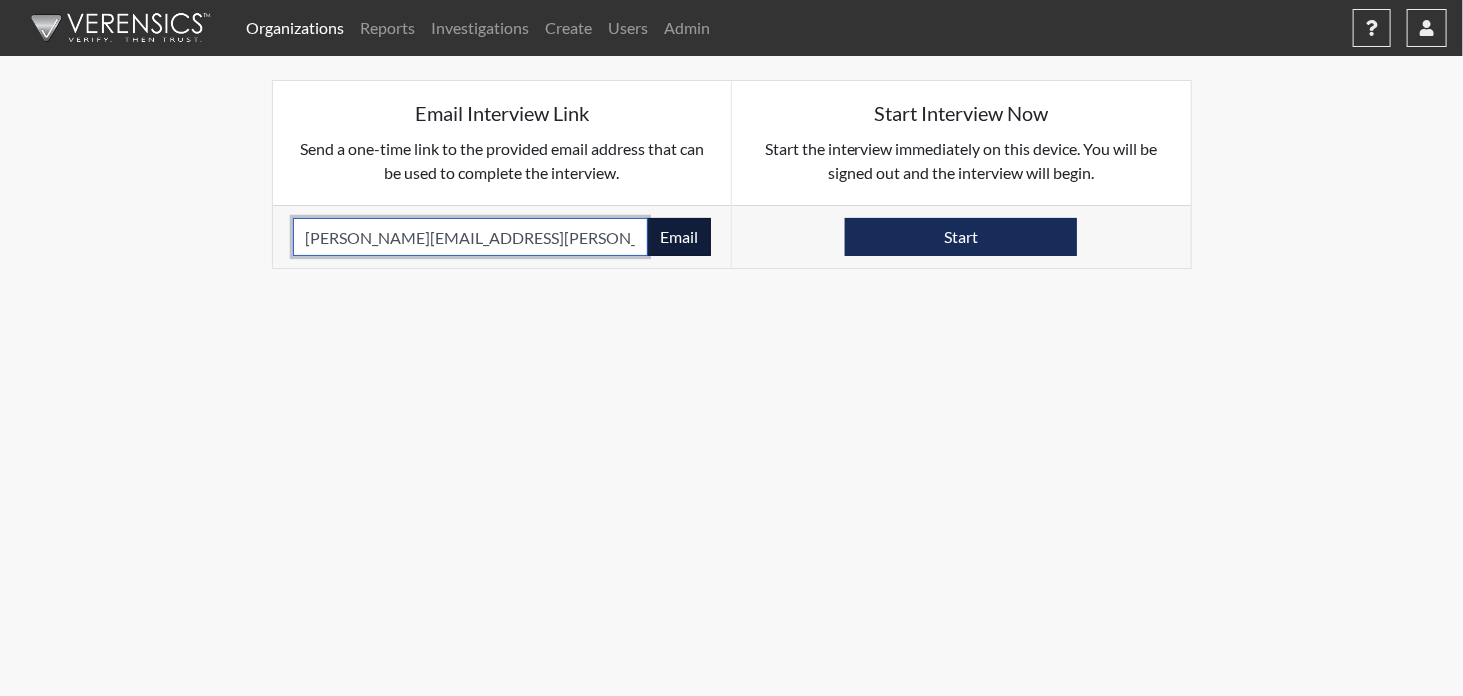 type on "Albert.Caldwell@talberthouse.org" 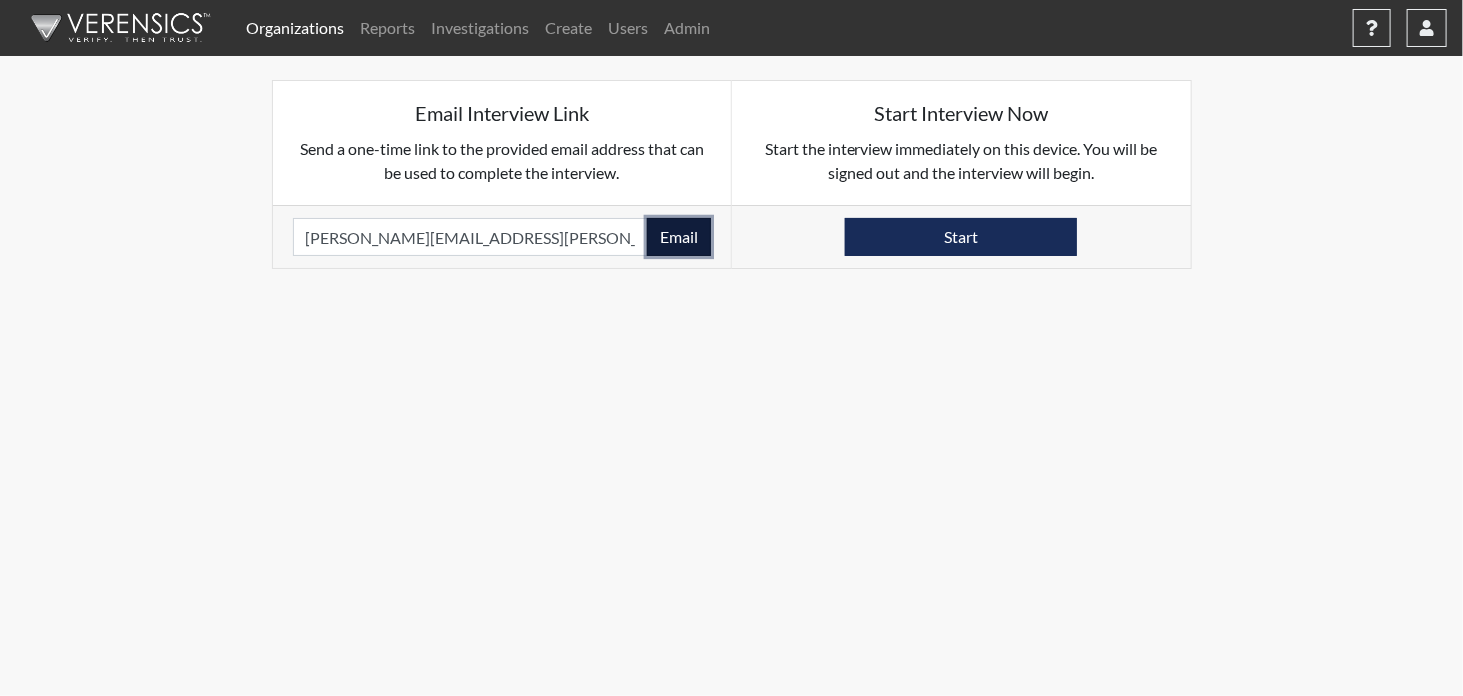 click on "Email" at bounding box center (679, 237) 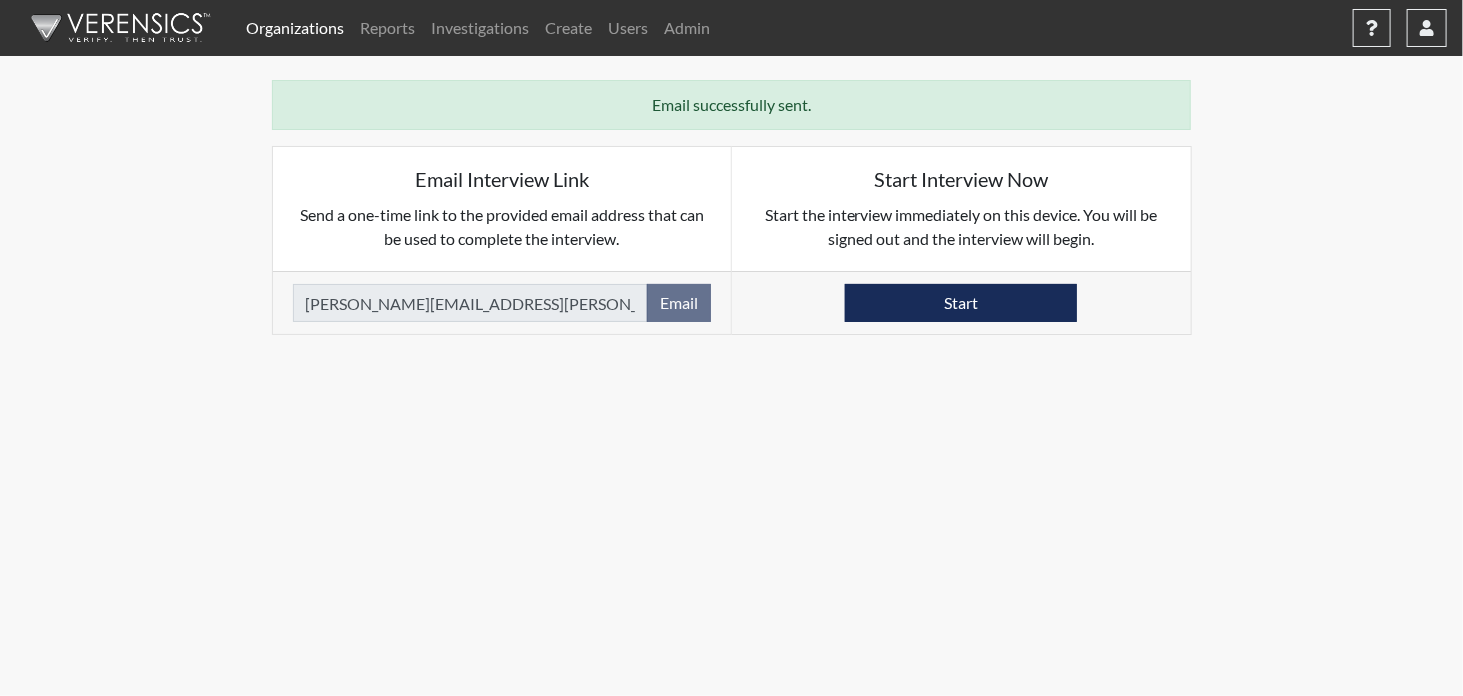 click on "Organizations" at bounding box center [295, 28] 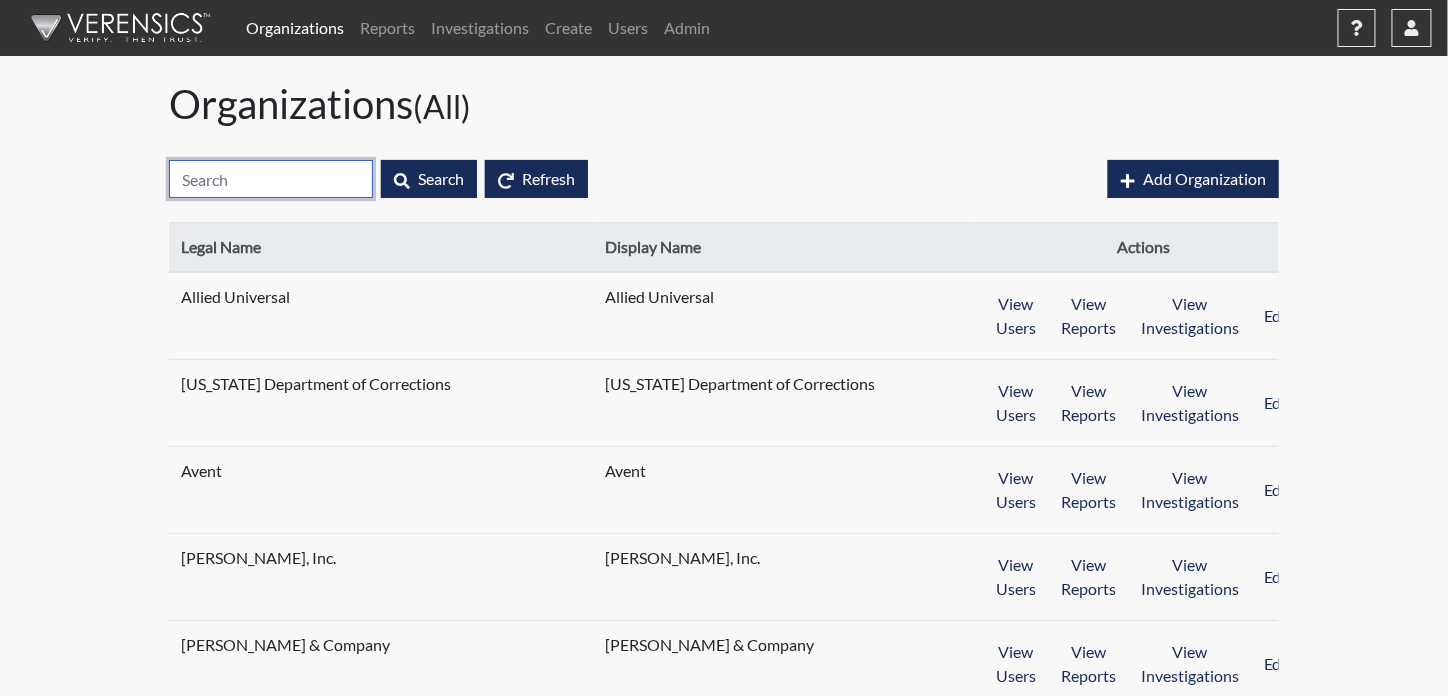 click at bounding box center (271, 179) 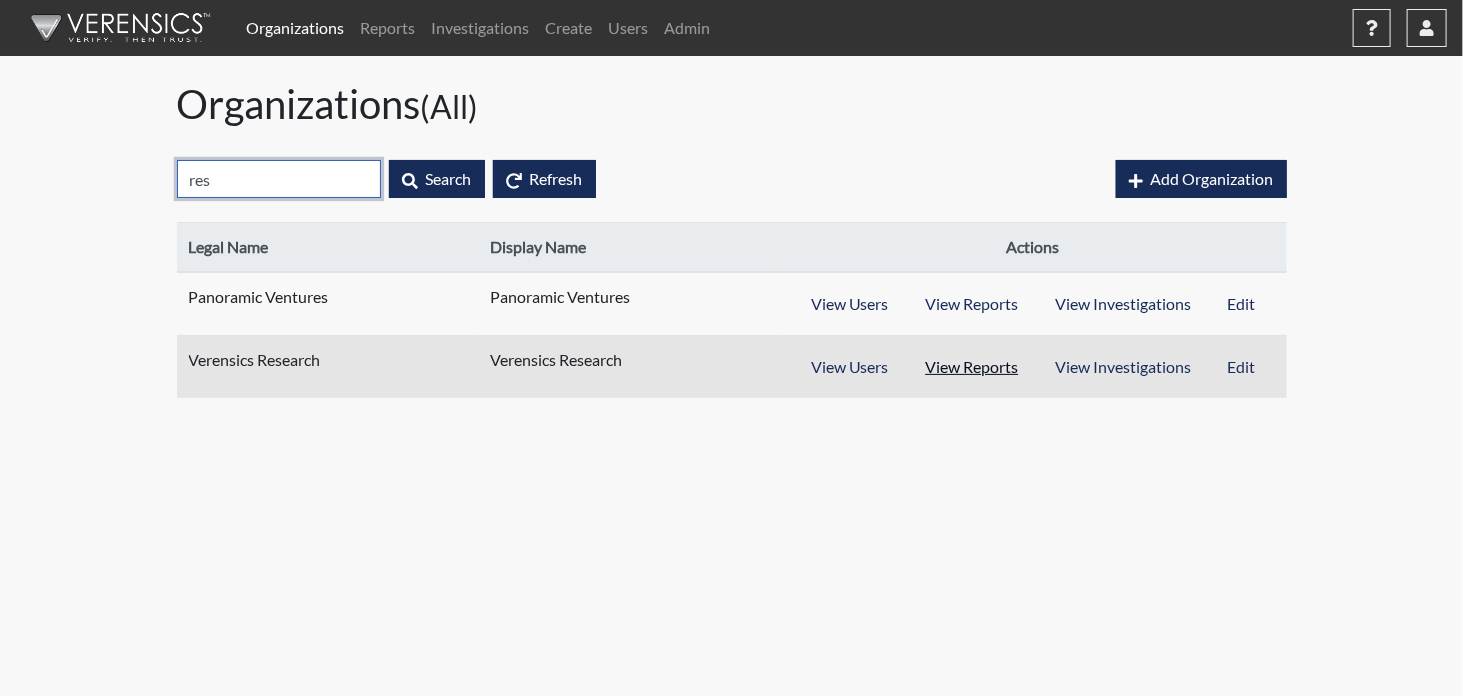 type on "res" 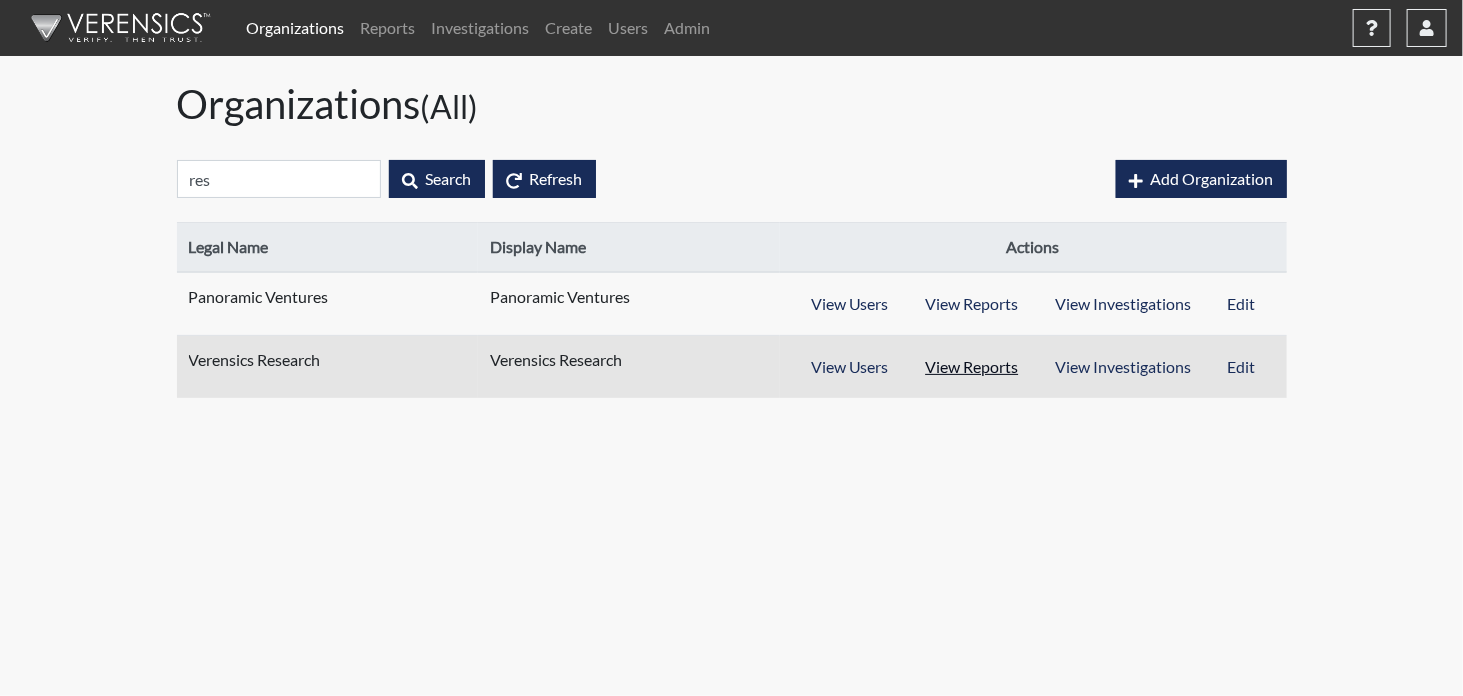 click on "View Reports" at bounding box center [972, 367] 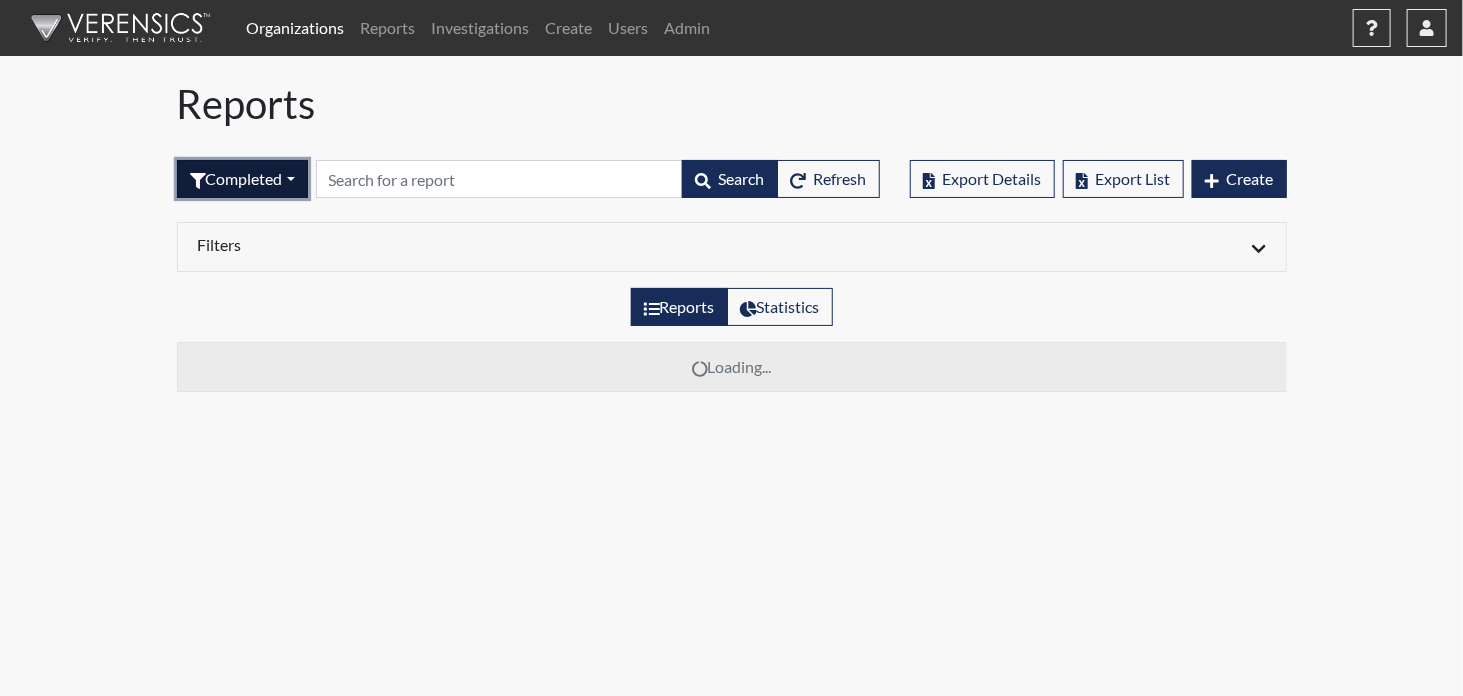 click on "Completed" at bounding box center (242, 179) 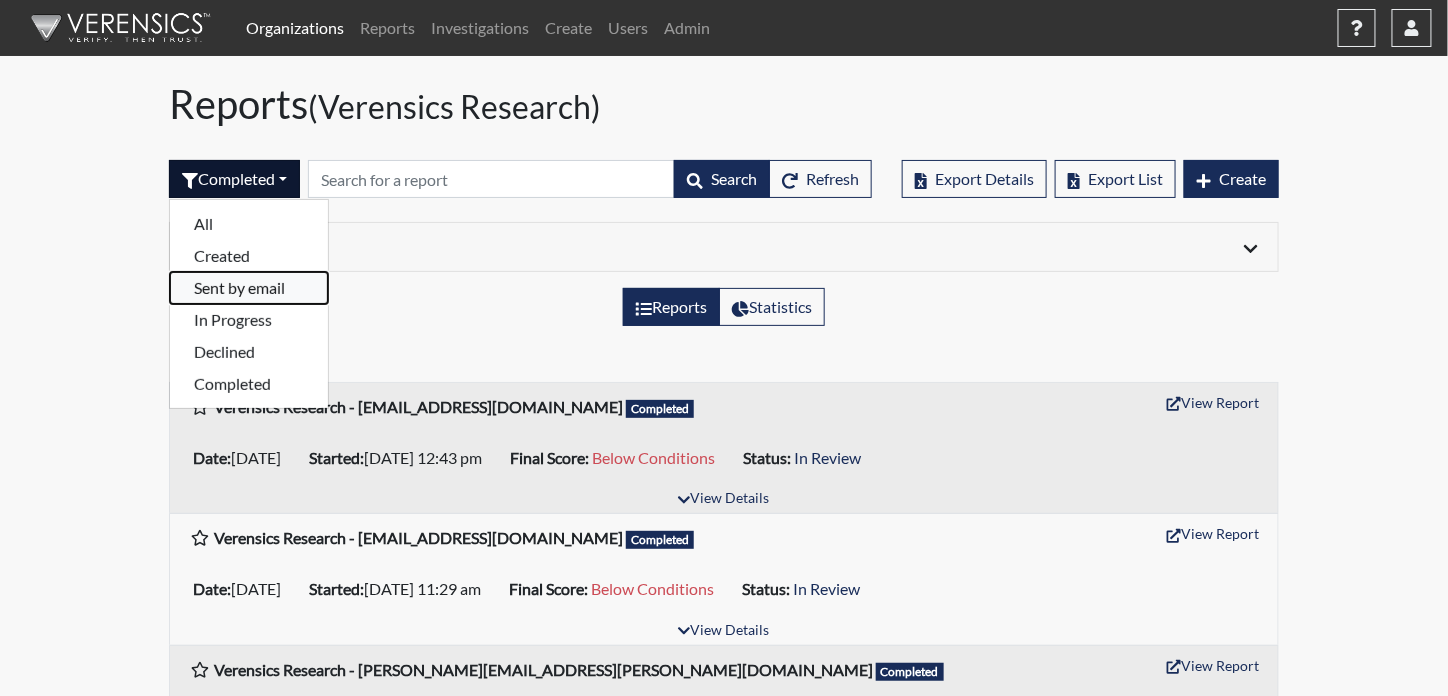 click on "Sent by email" at bounding box center [249, 288] 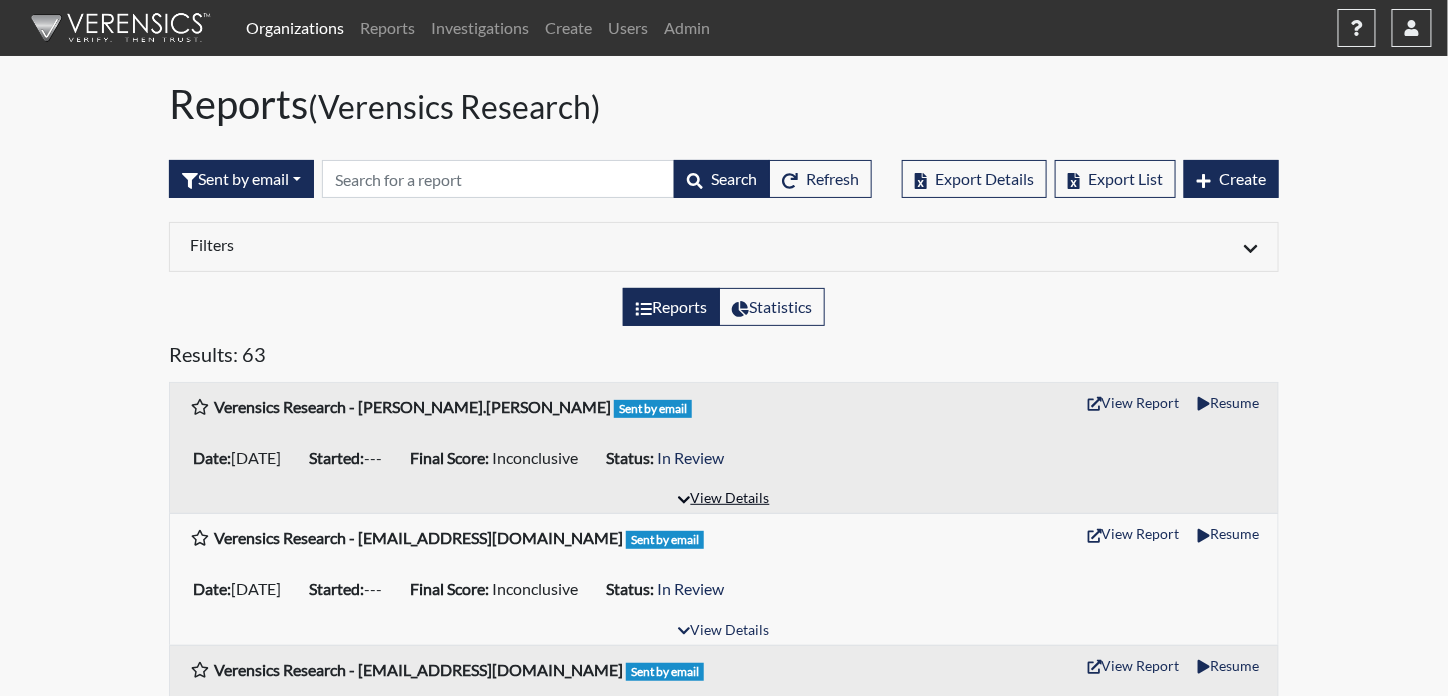 click on "View Details" at bounding box center [723, 499] 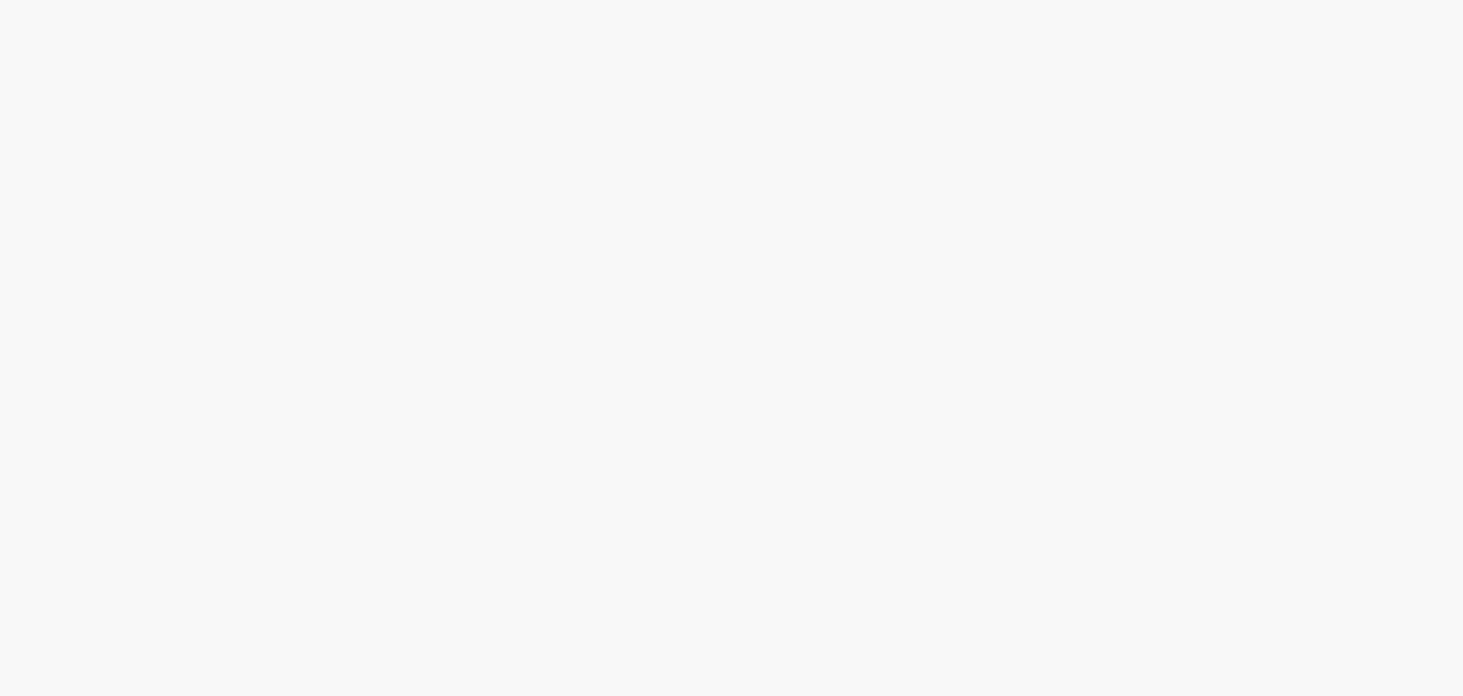 scroll, scrollTop: 0, scrollLeft: 0, axis: both 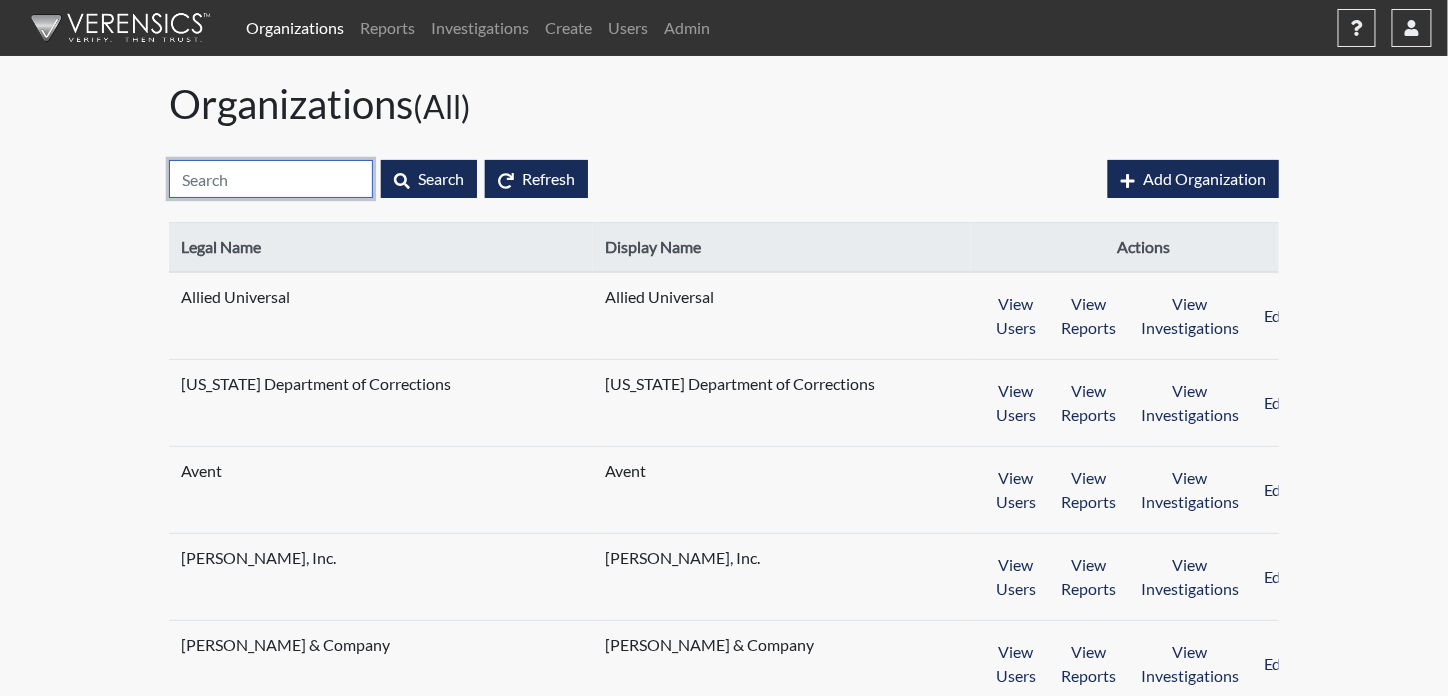 click at bounding box center (271, 179) 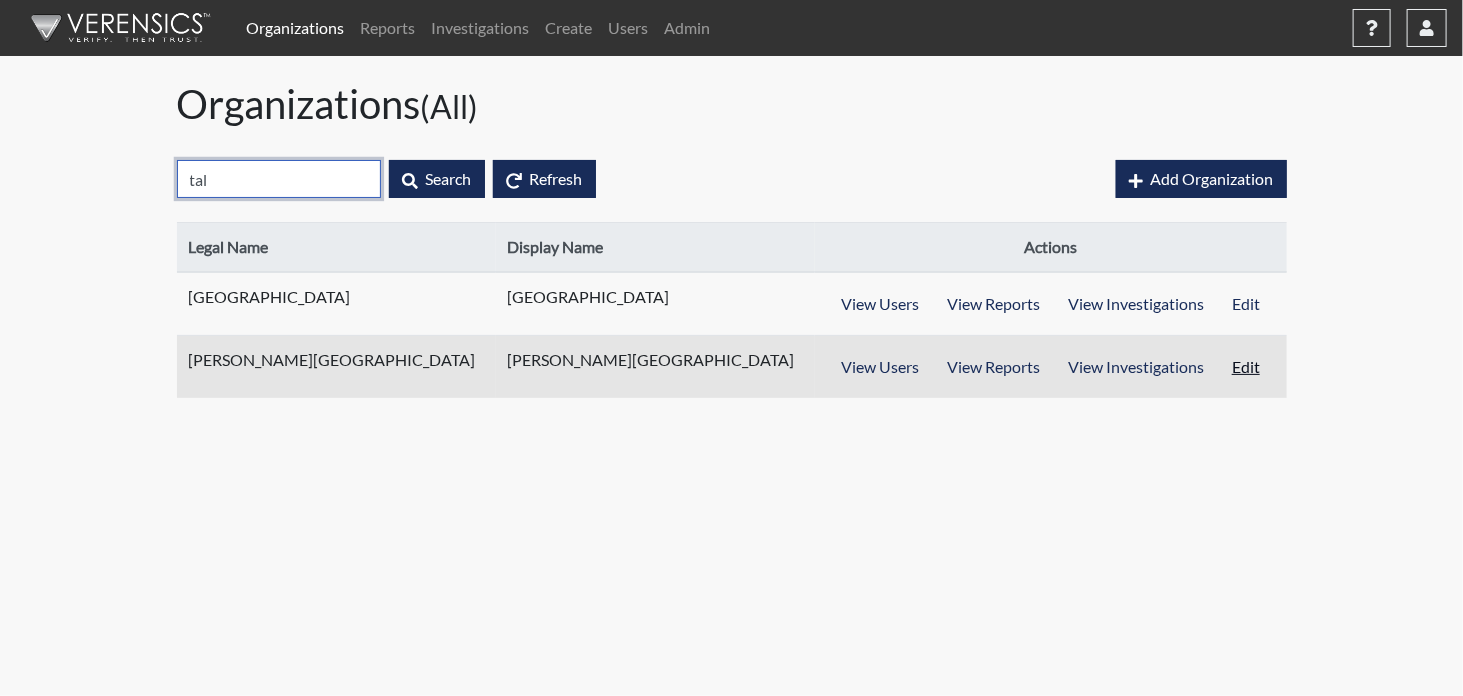 type on "tal" 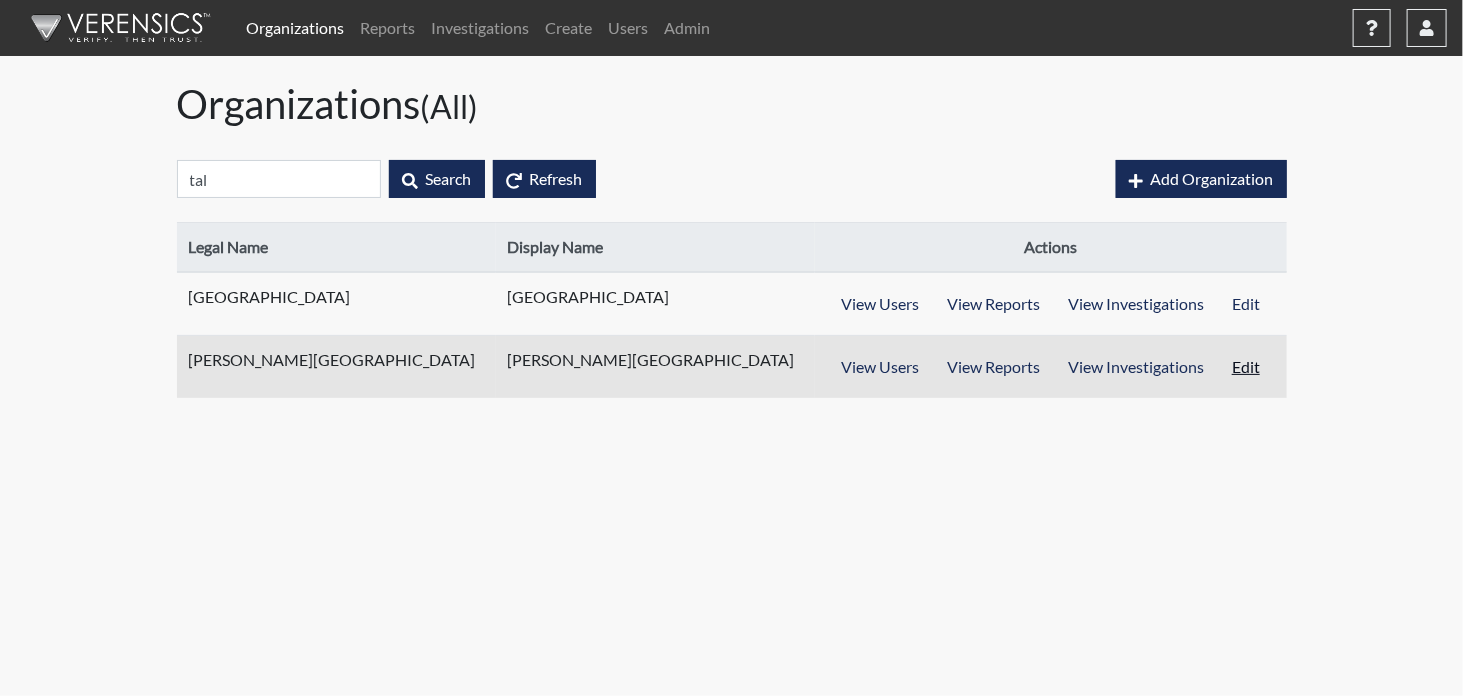click on "Edit" at bounding box center [1246, 367] 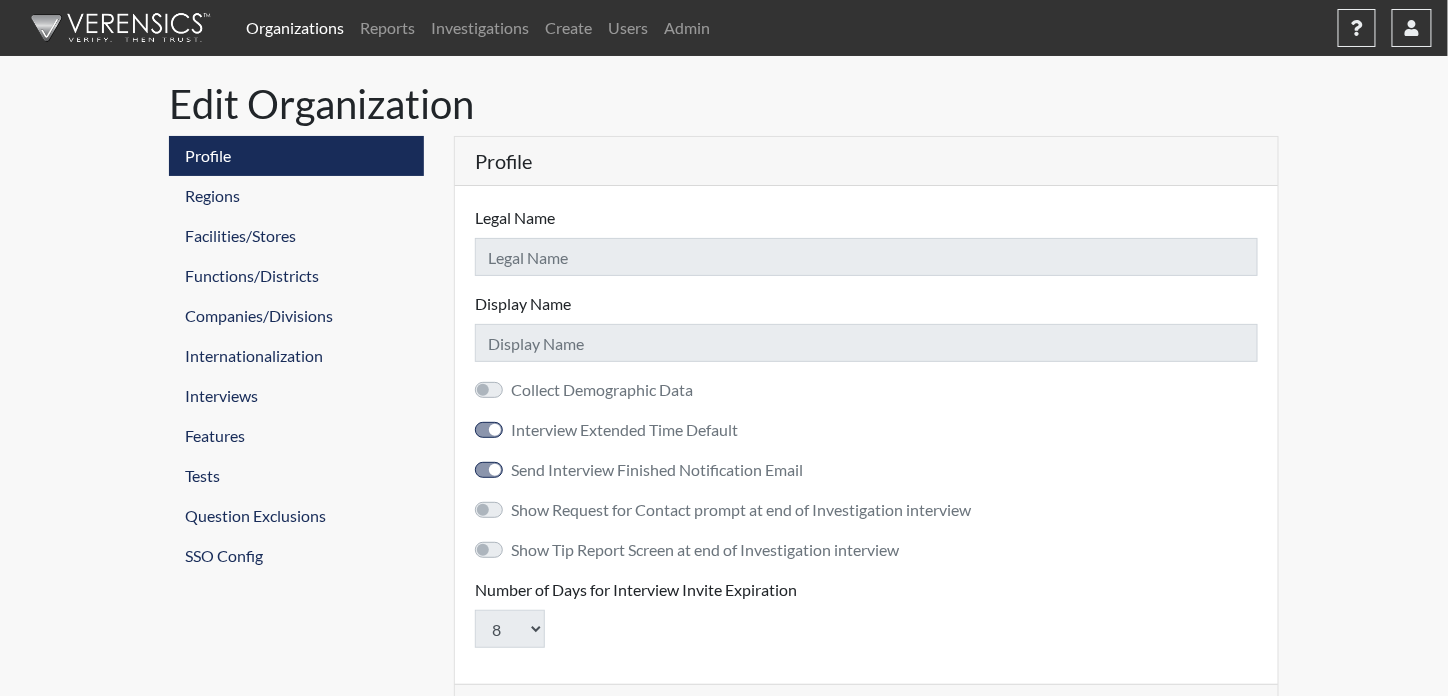 type on "[PERSON_NAME][GEOGRAPHIC_DATA]" 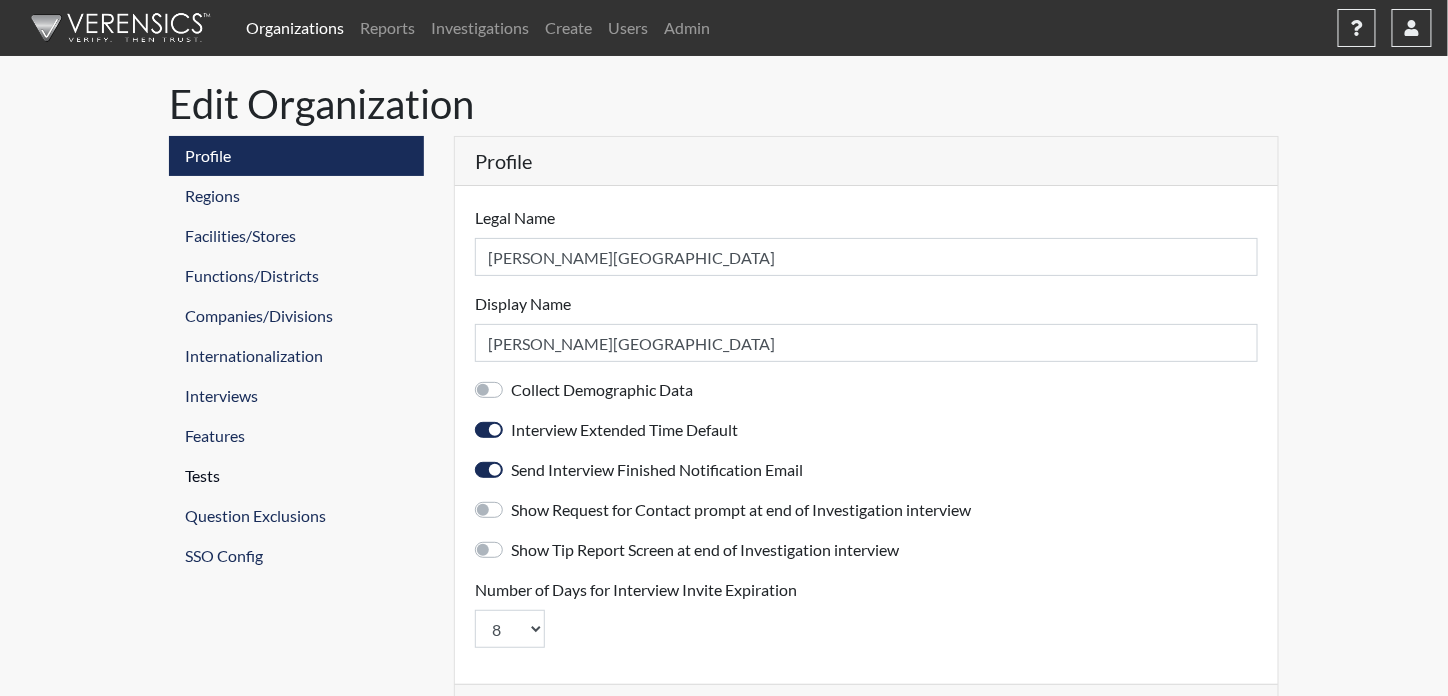 click on "Tests" at bounding box center (296, 476) 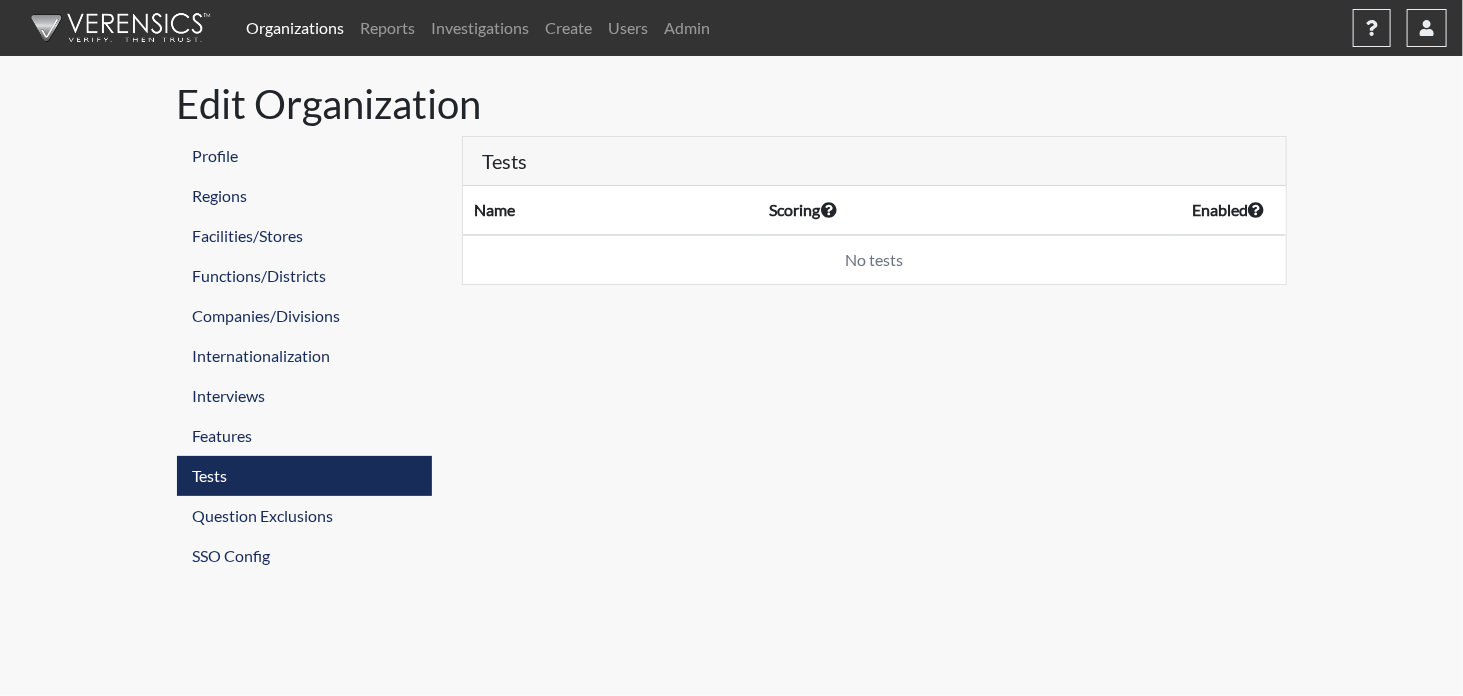 select on "pass-fail" 